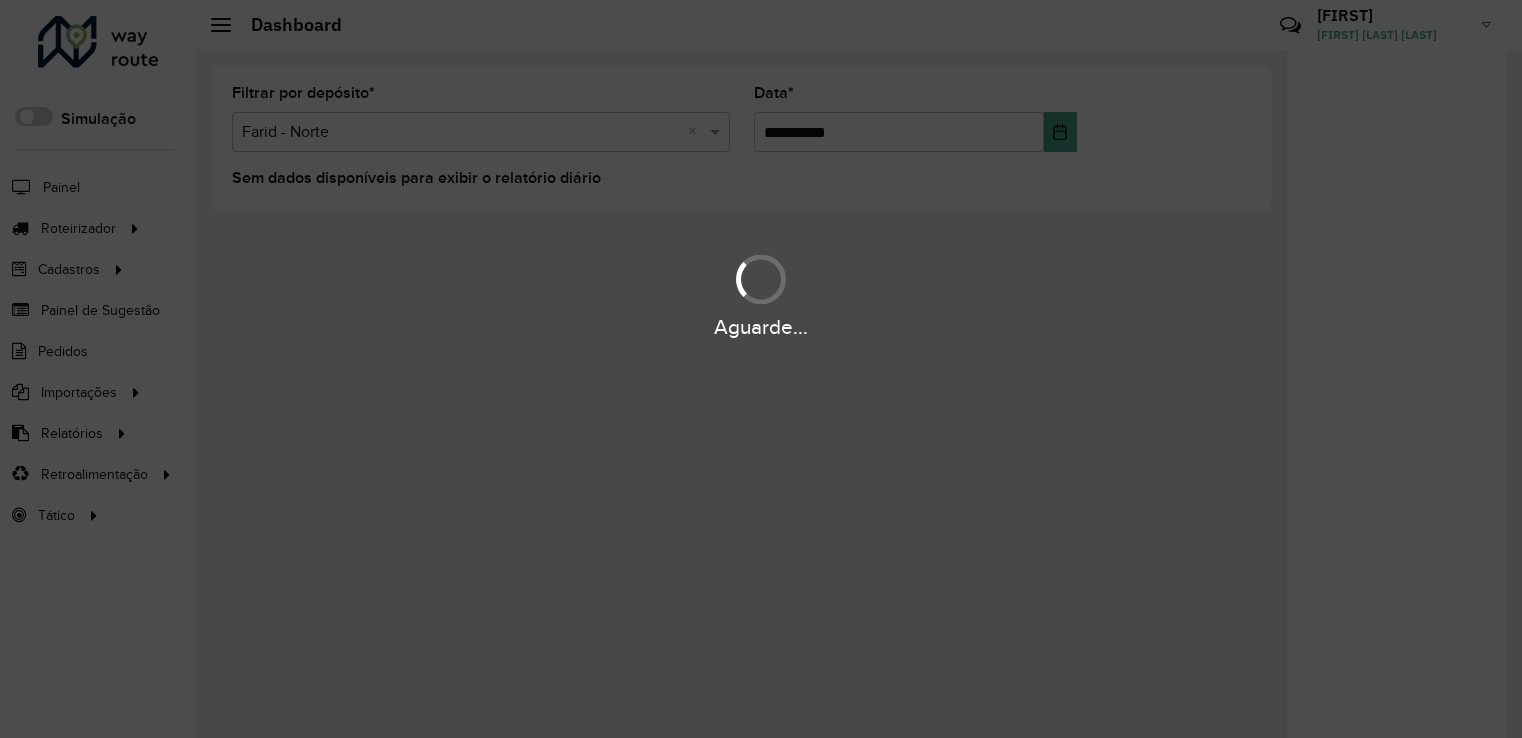 scroll, scrollTop: 0, scrollLeft: 0, axis: both 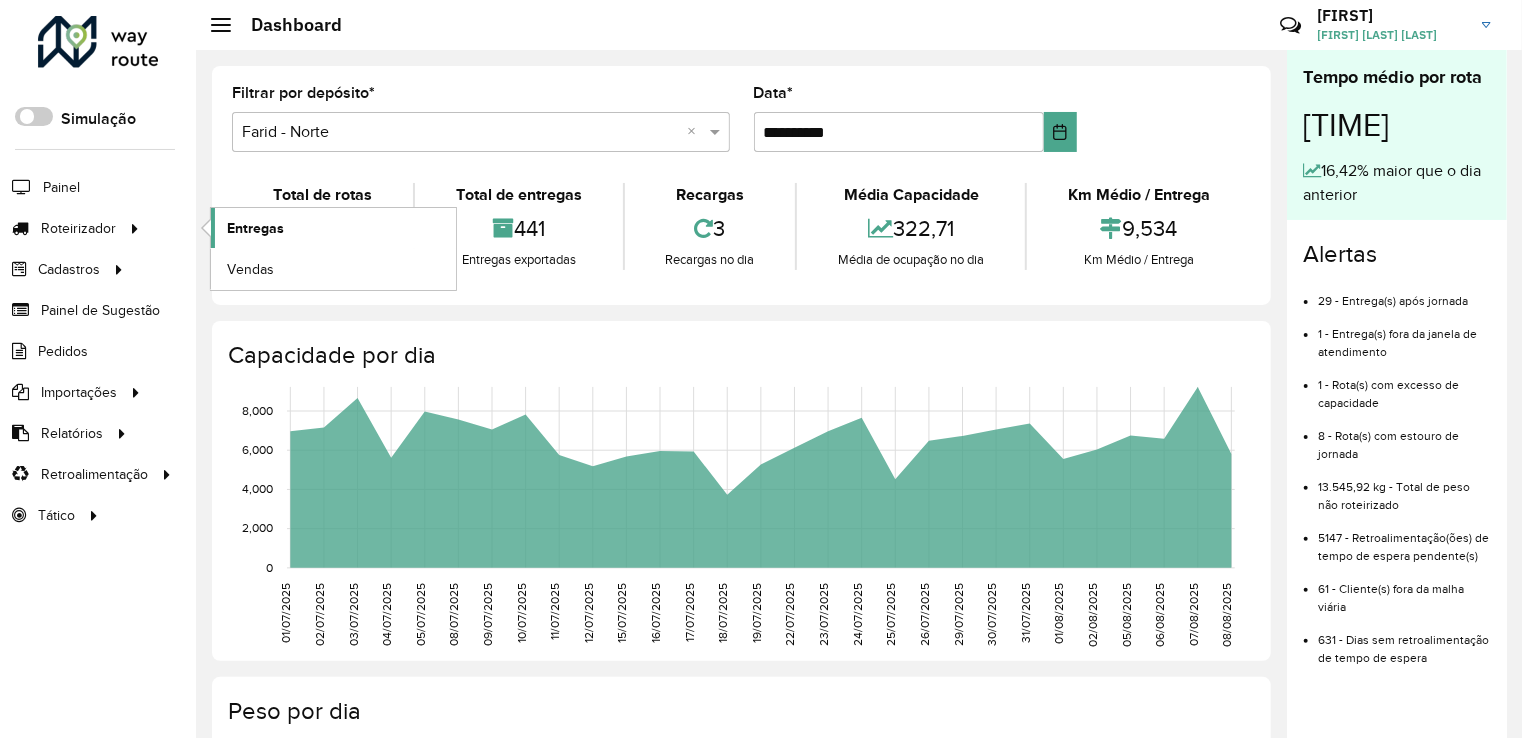 click on "Entregas" 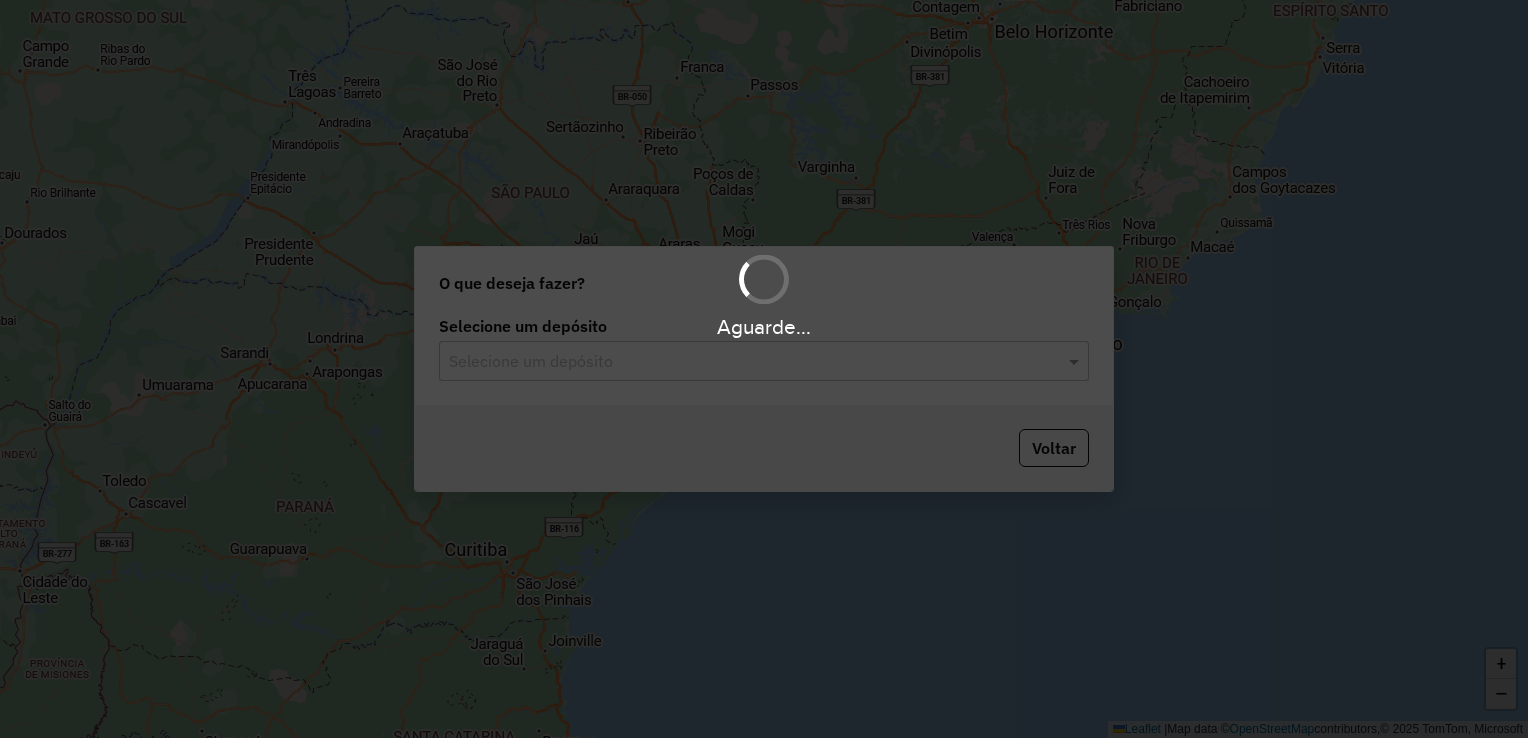 scroll, scrollTop: 0, scrollLeft: 0, axis: both 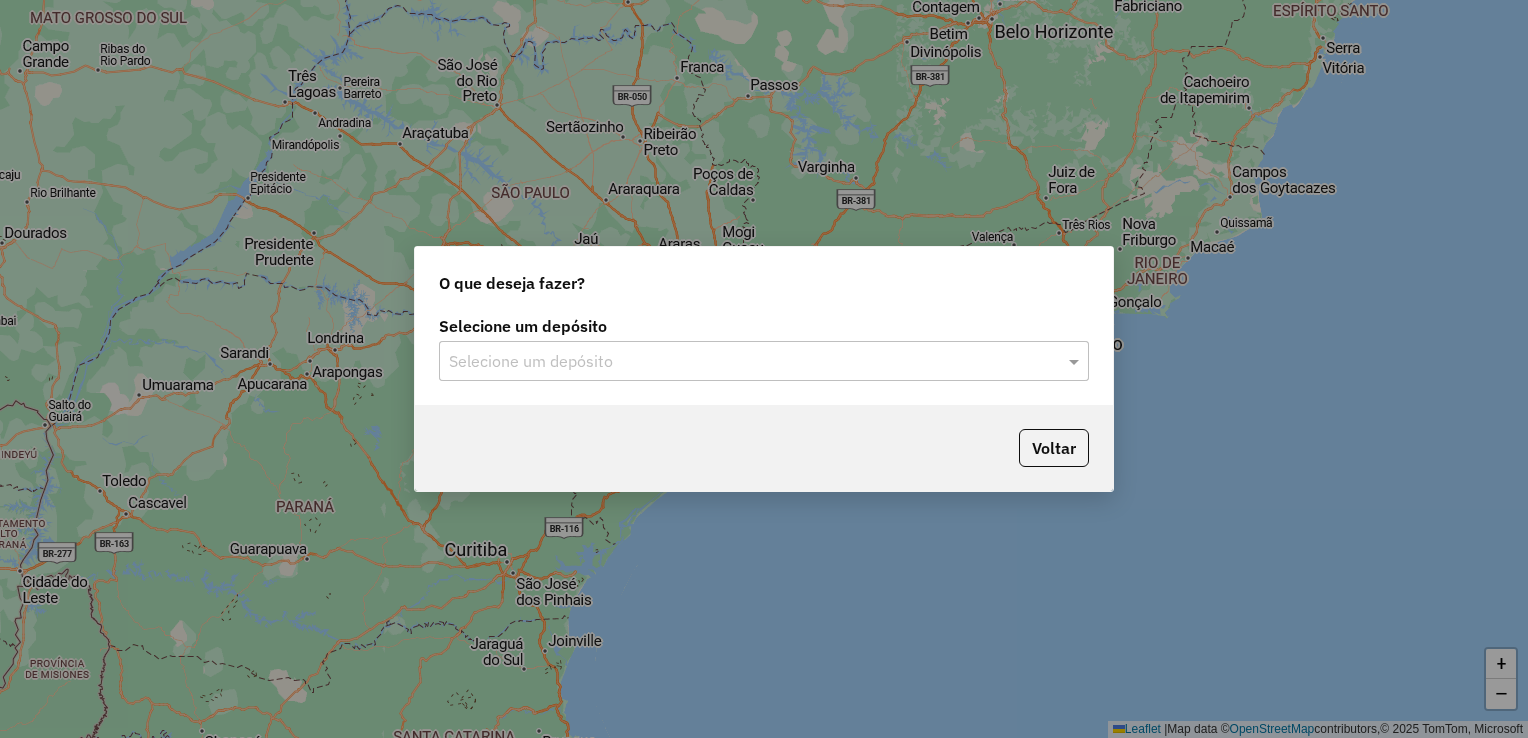 click 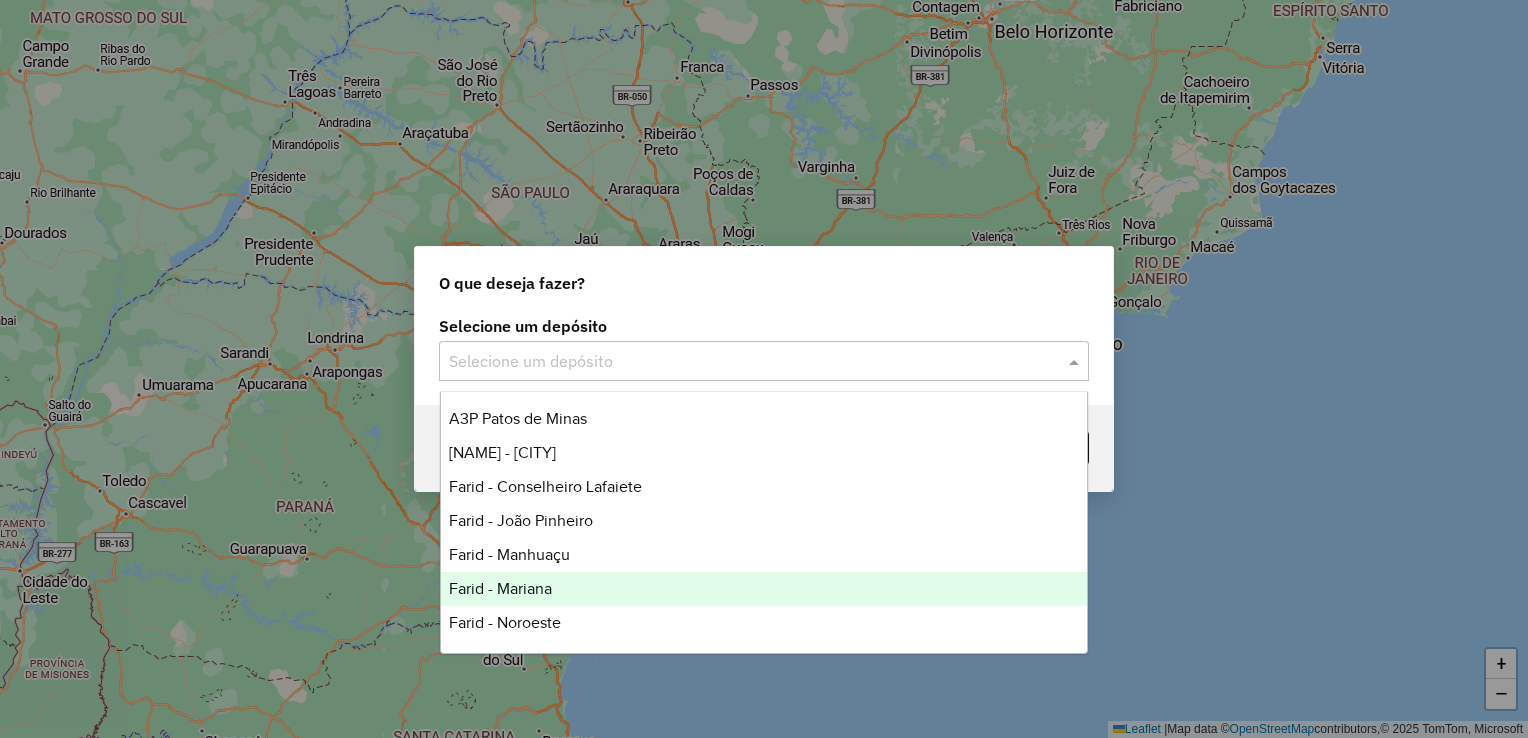 click on "Farid - Mariana" at bounding box center (500, 588) 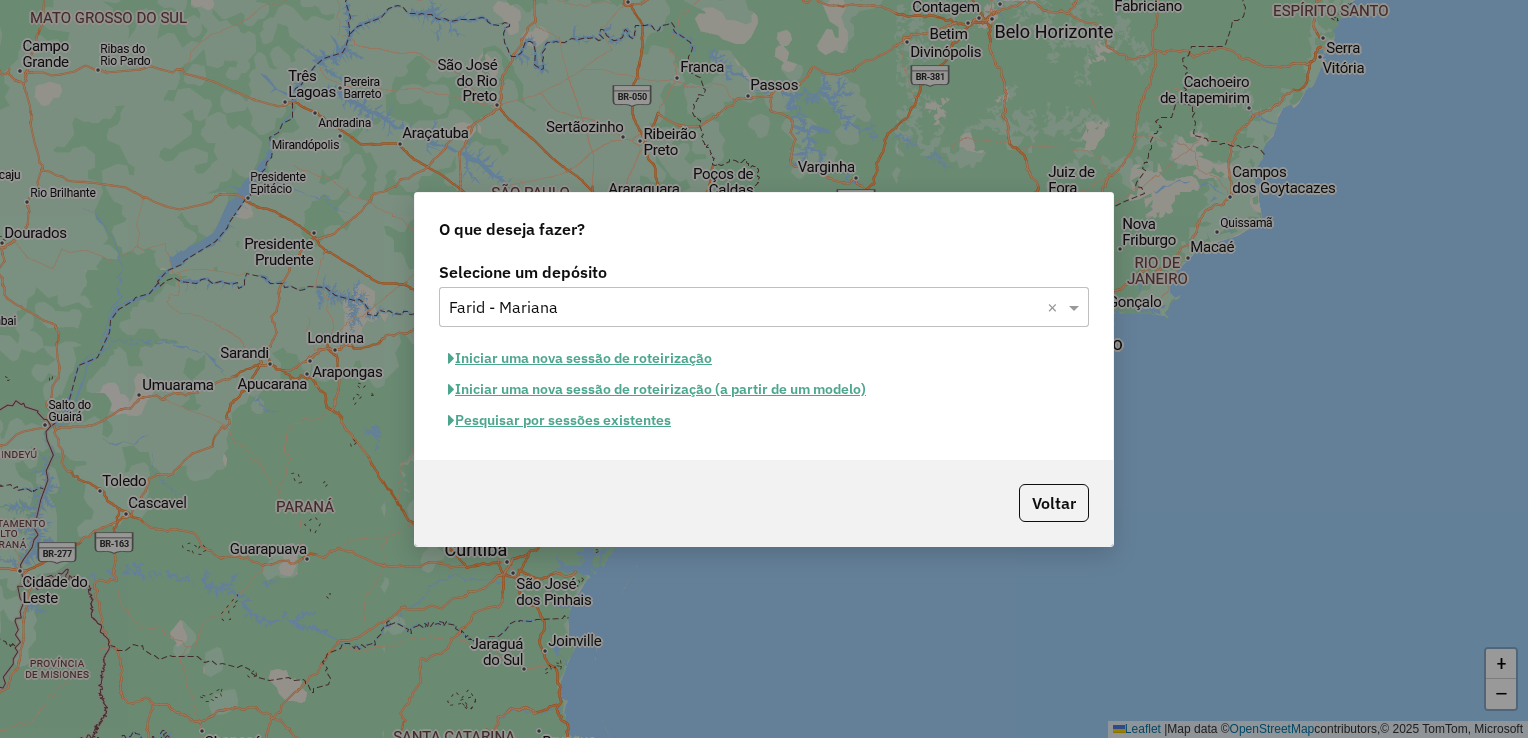 click on "Pesquisar por sessões existentes" 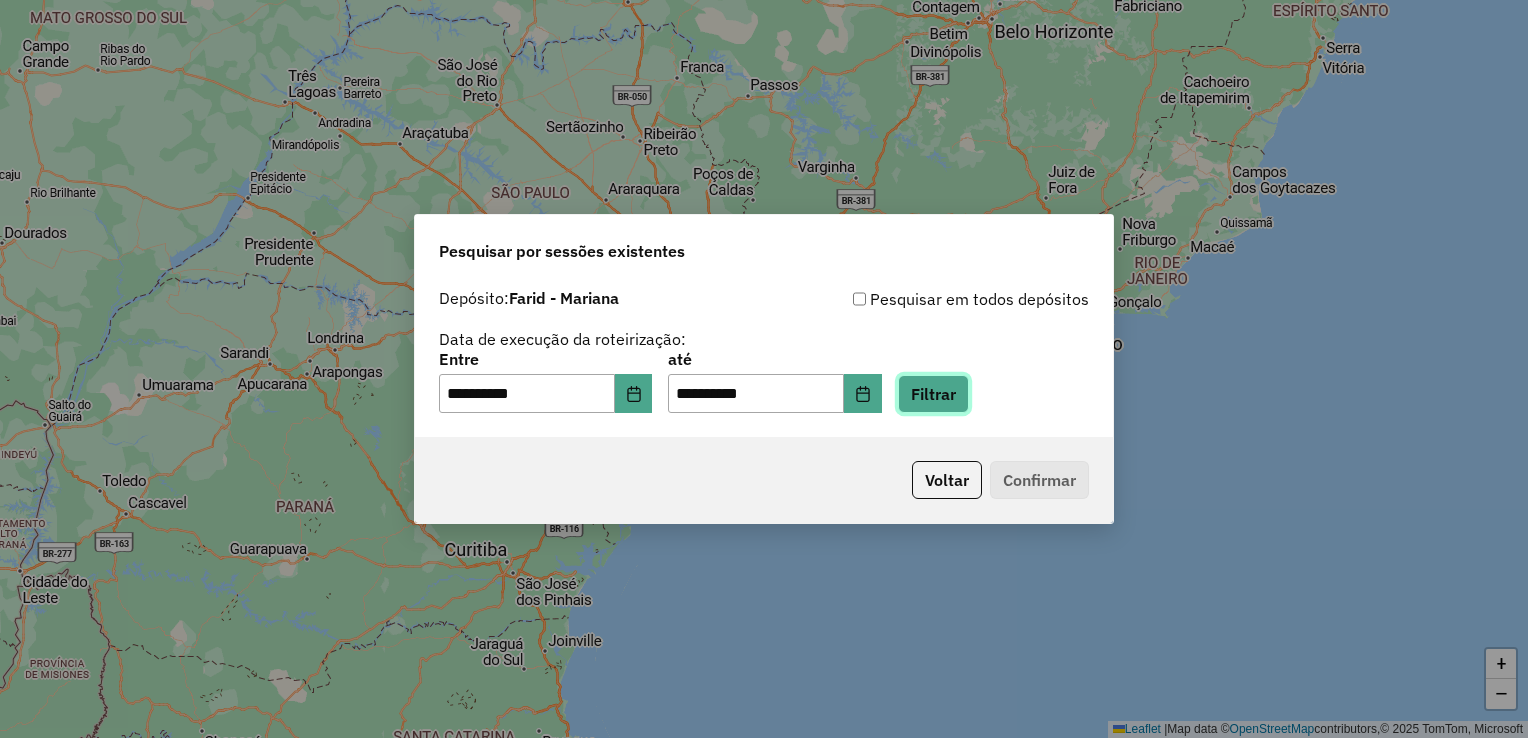click on "Filtrar" 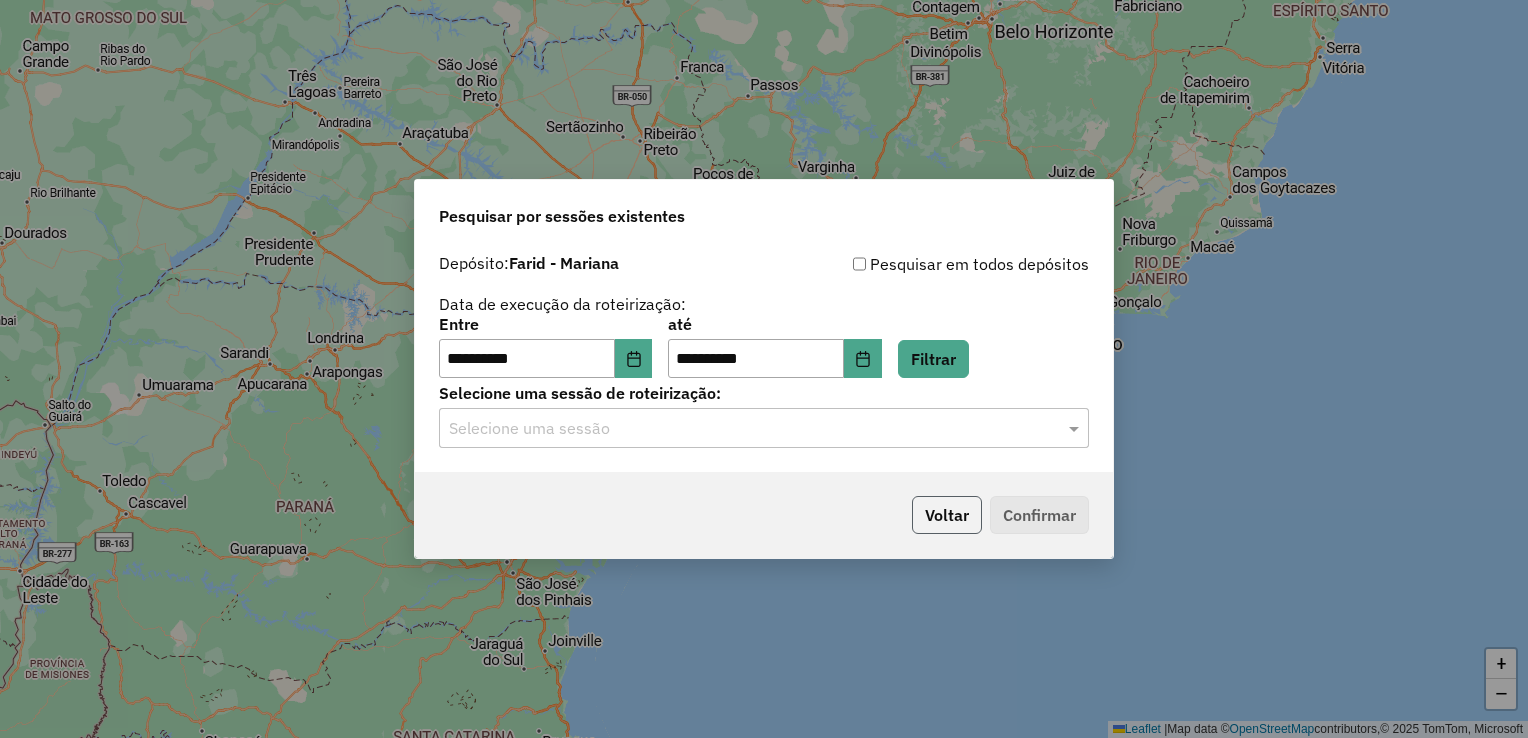 click on "Voltar" 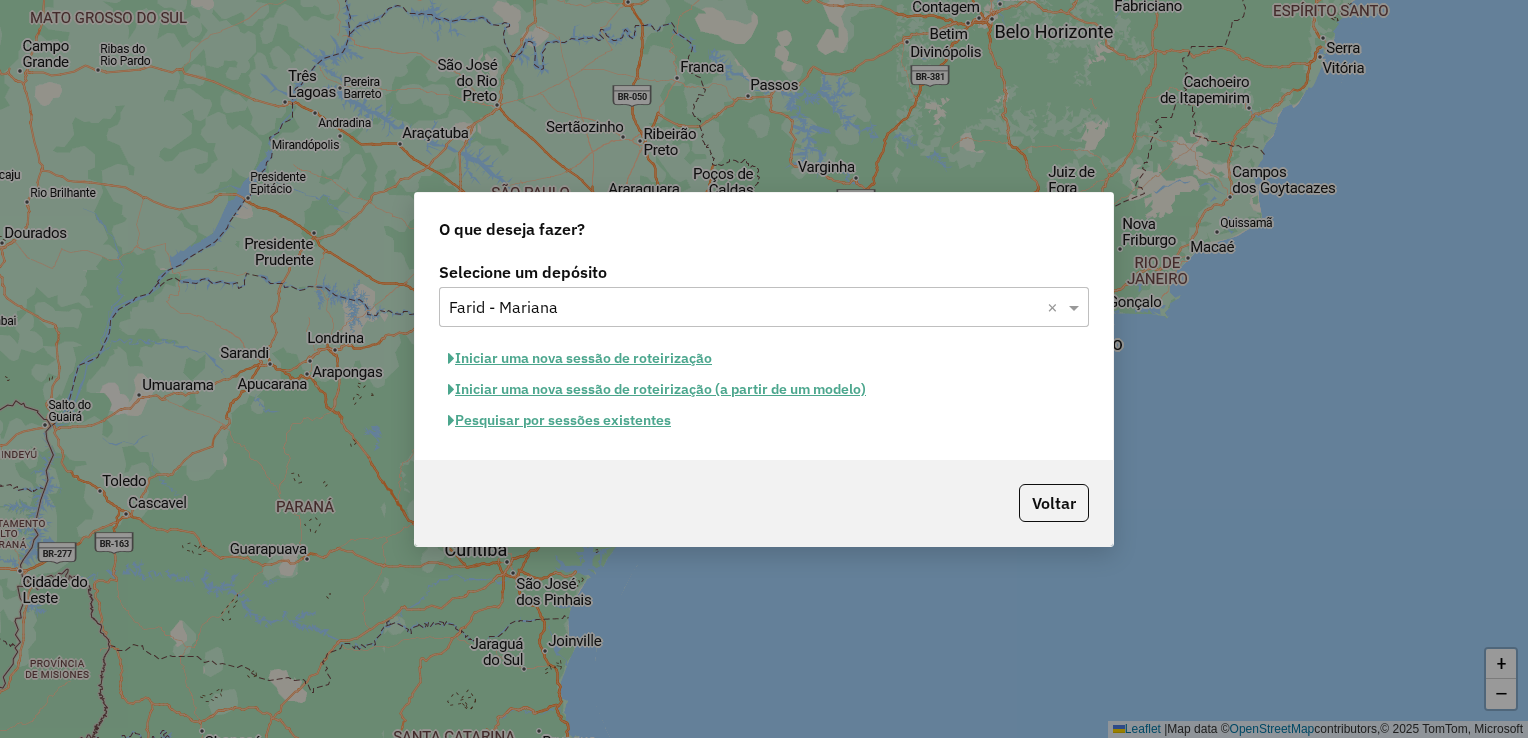 click 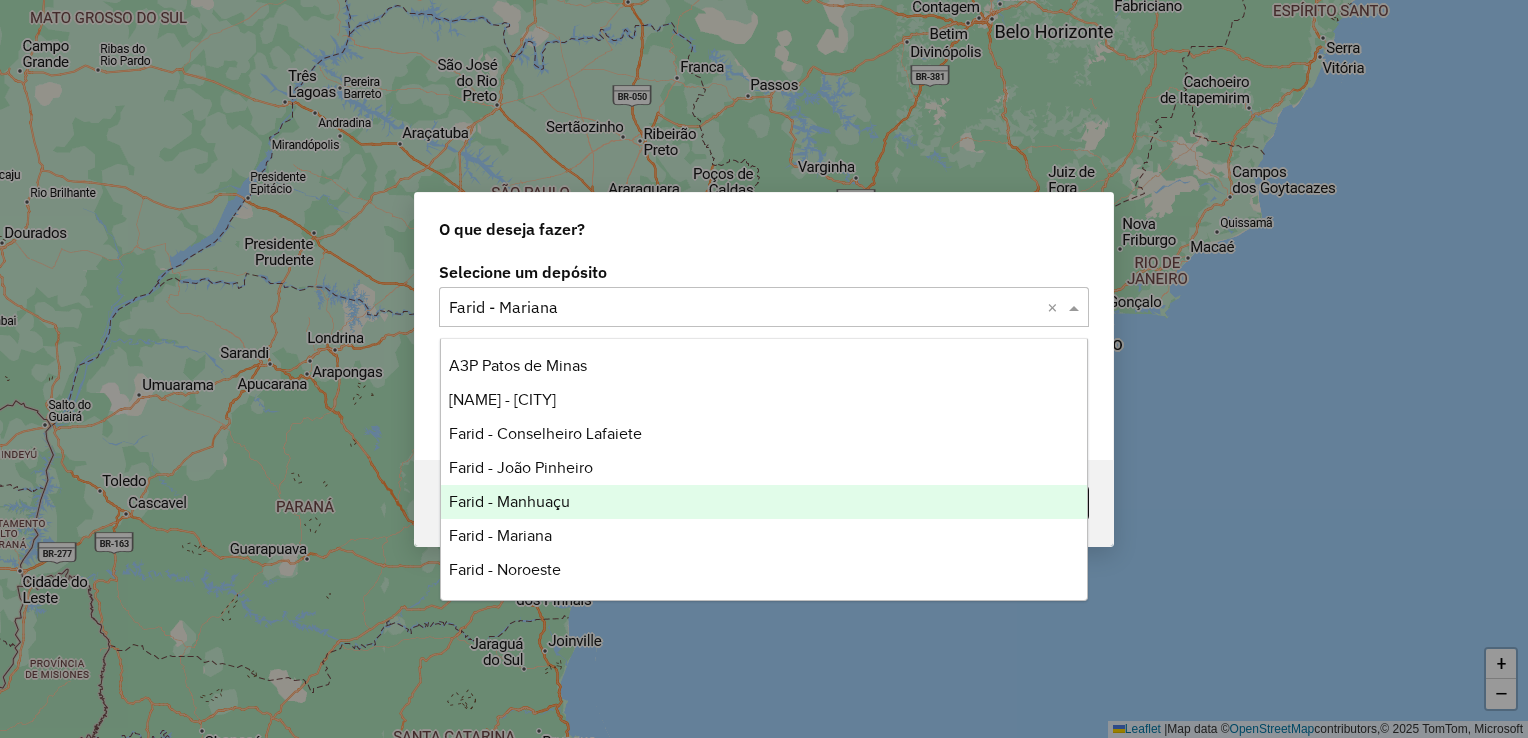 scroll, scrollTop: 100, scrollLeft: 0, axis: vertical 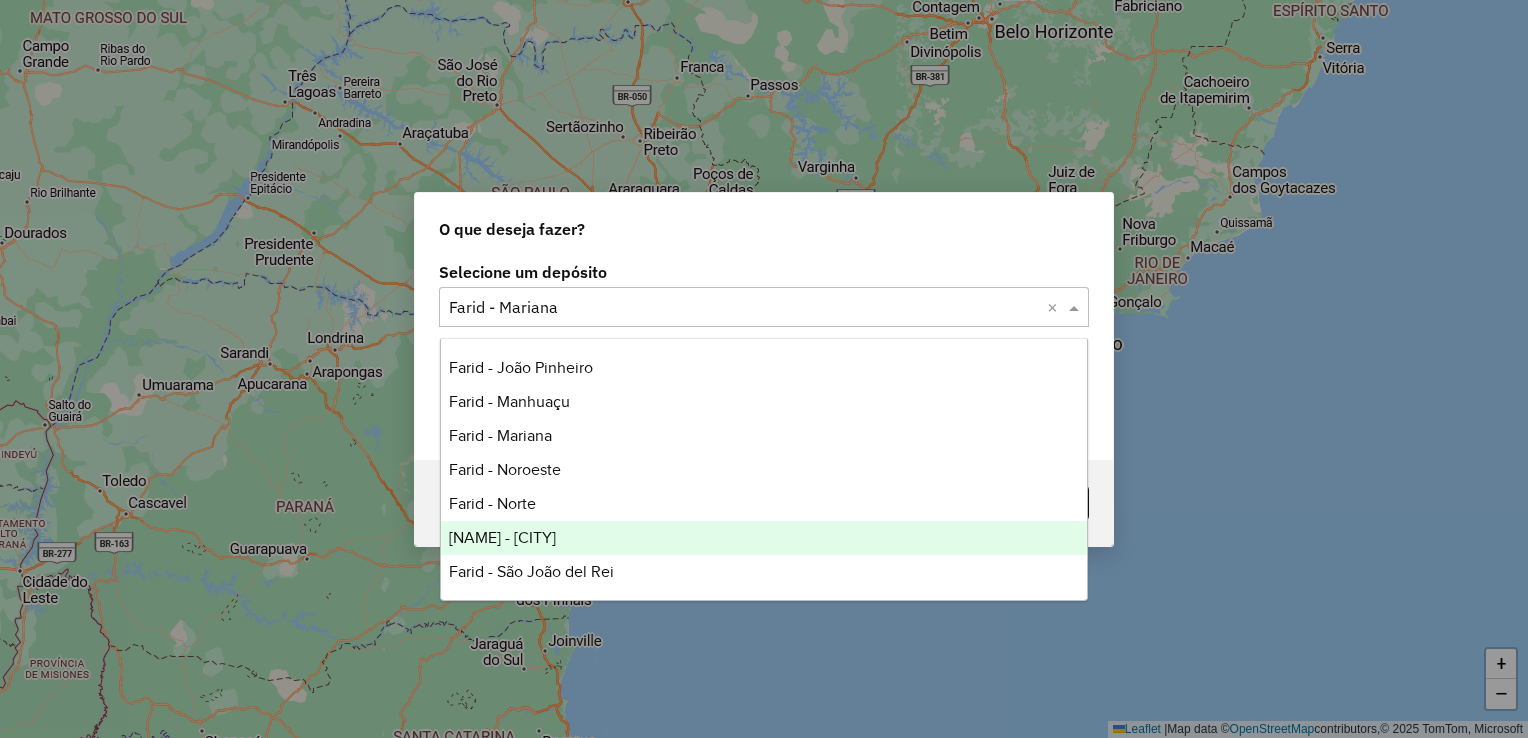 click on "Farid - Ponte Nova" at bounding box center [764, 538] 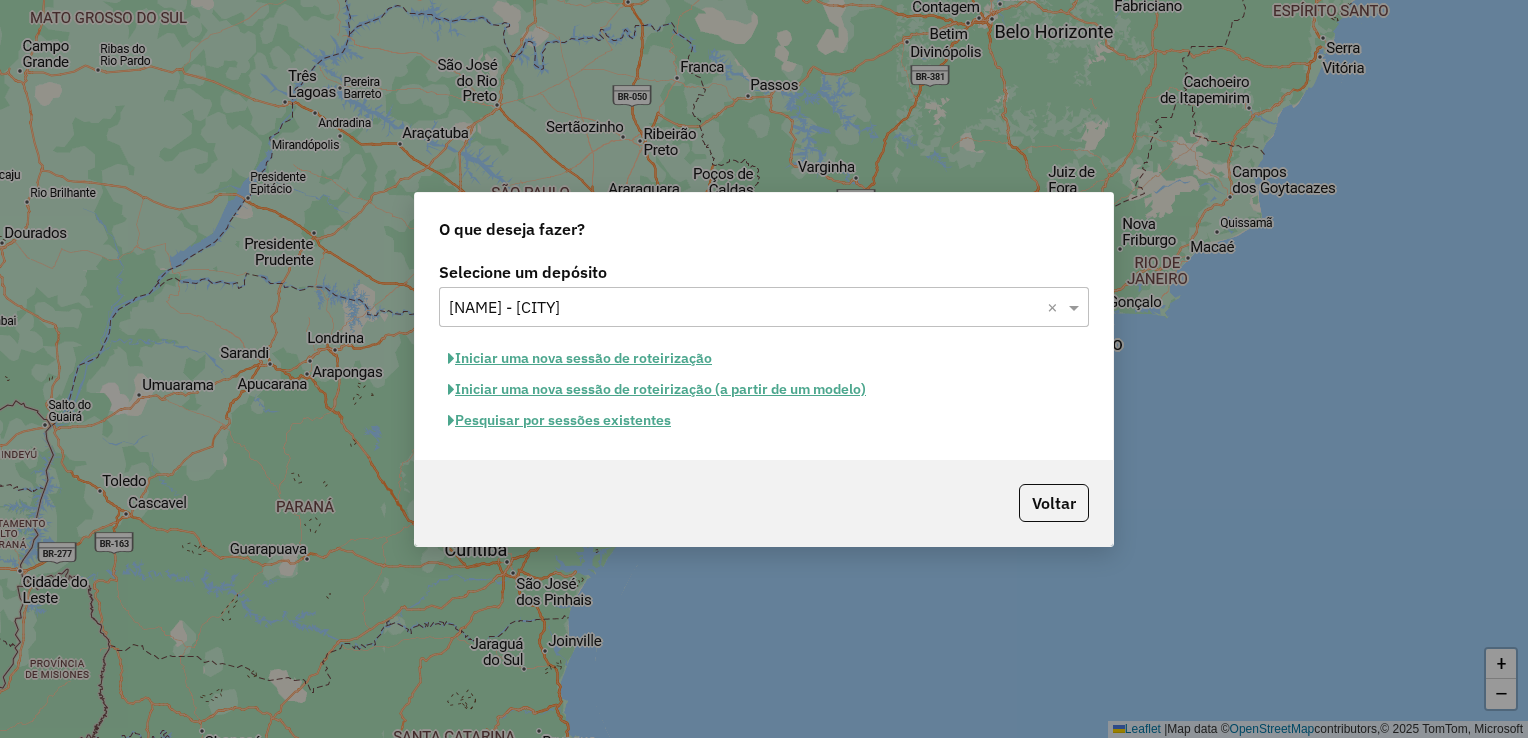 click on "Pesquisar por sessões existentes" 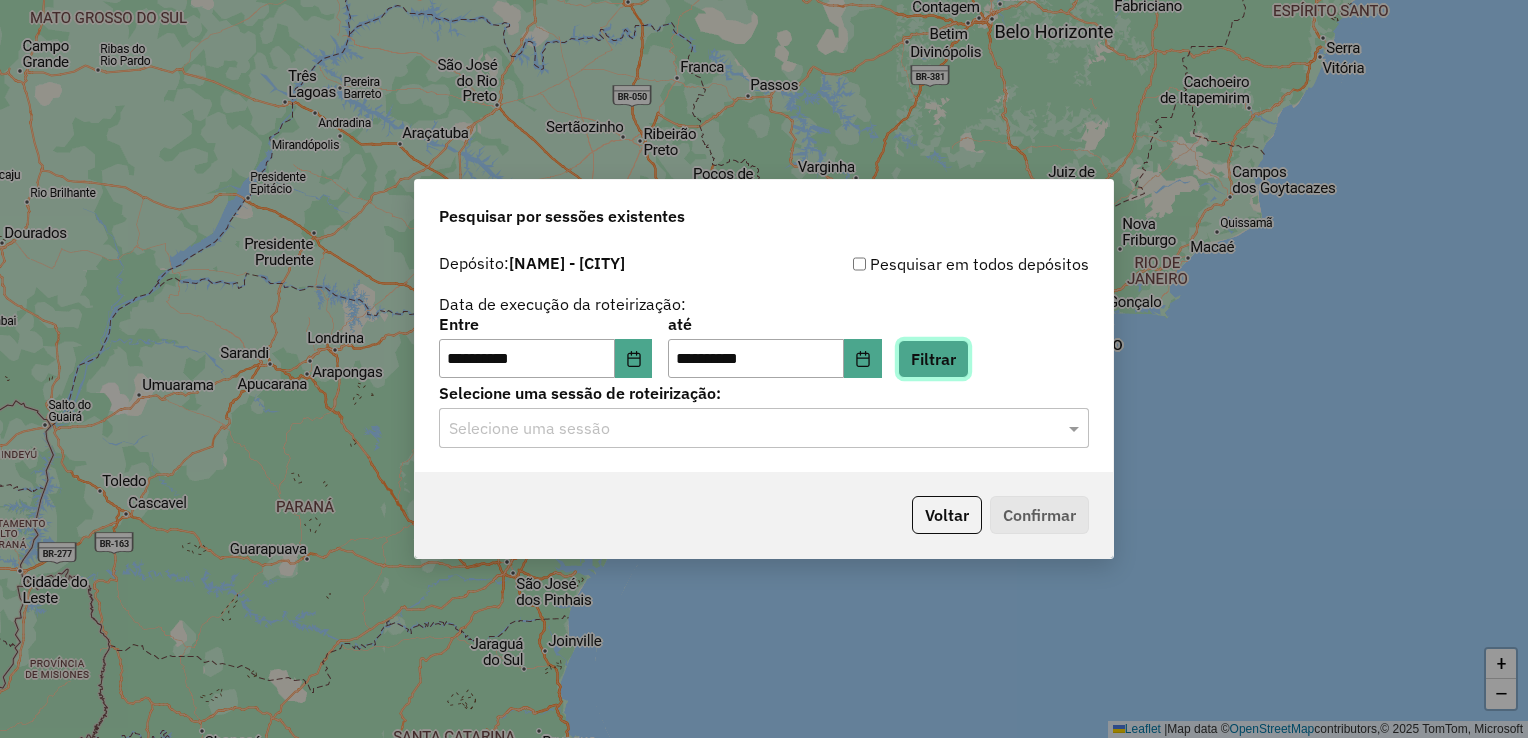 click on "Filtrar" 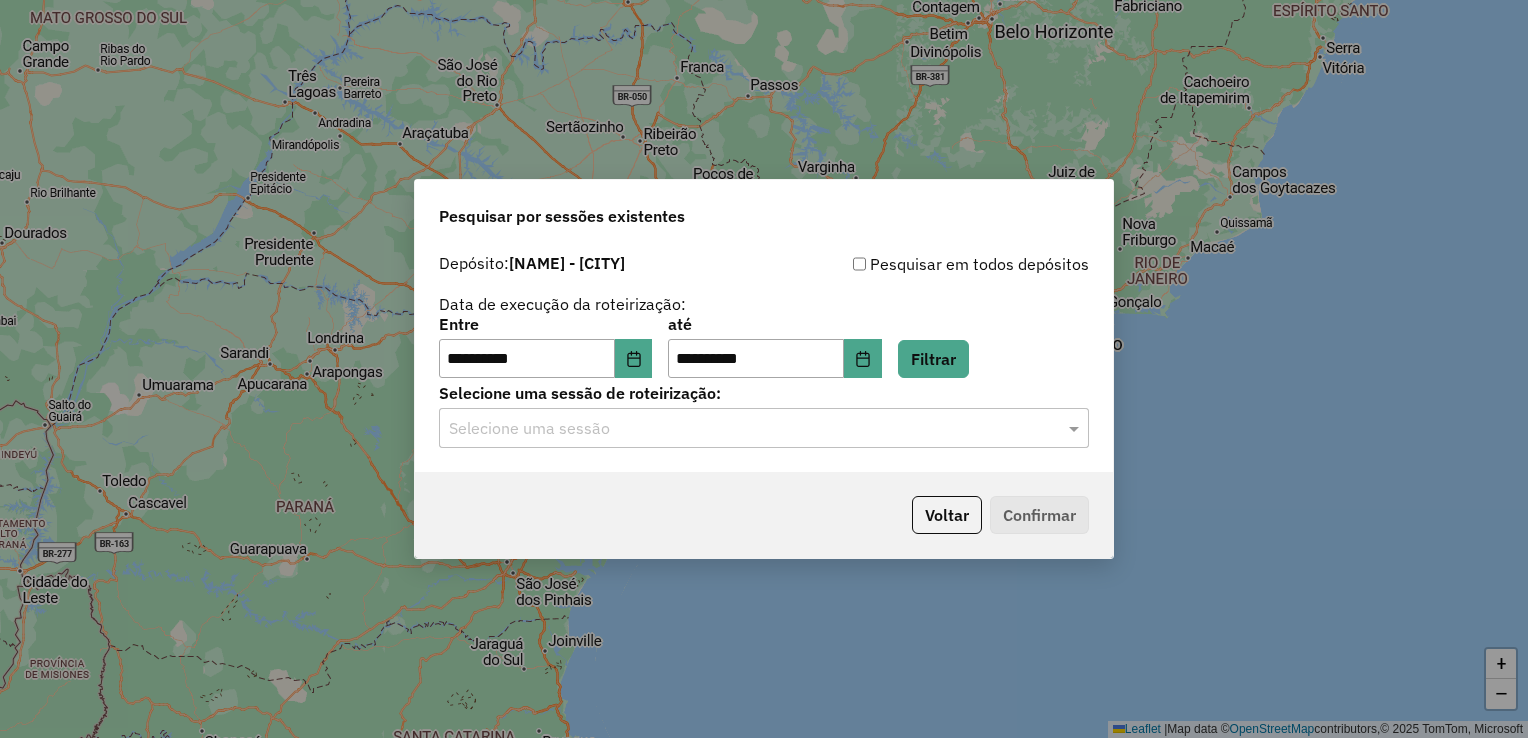 click 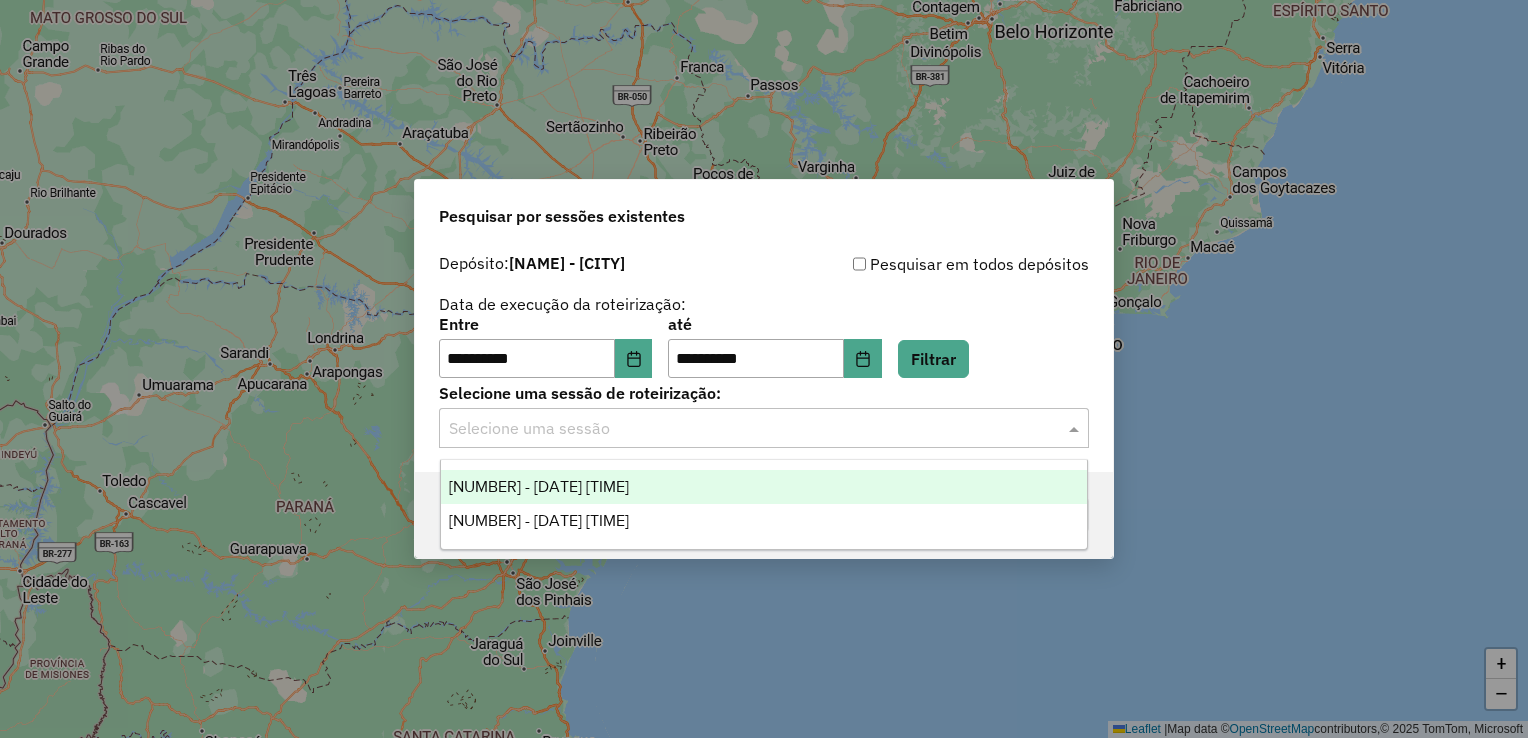 click on "976495 - 08/08/2025 17:40" at bounding box center [764, 487] 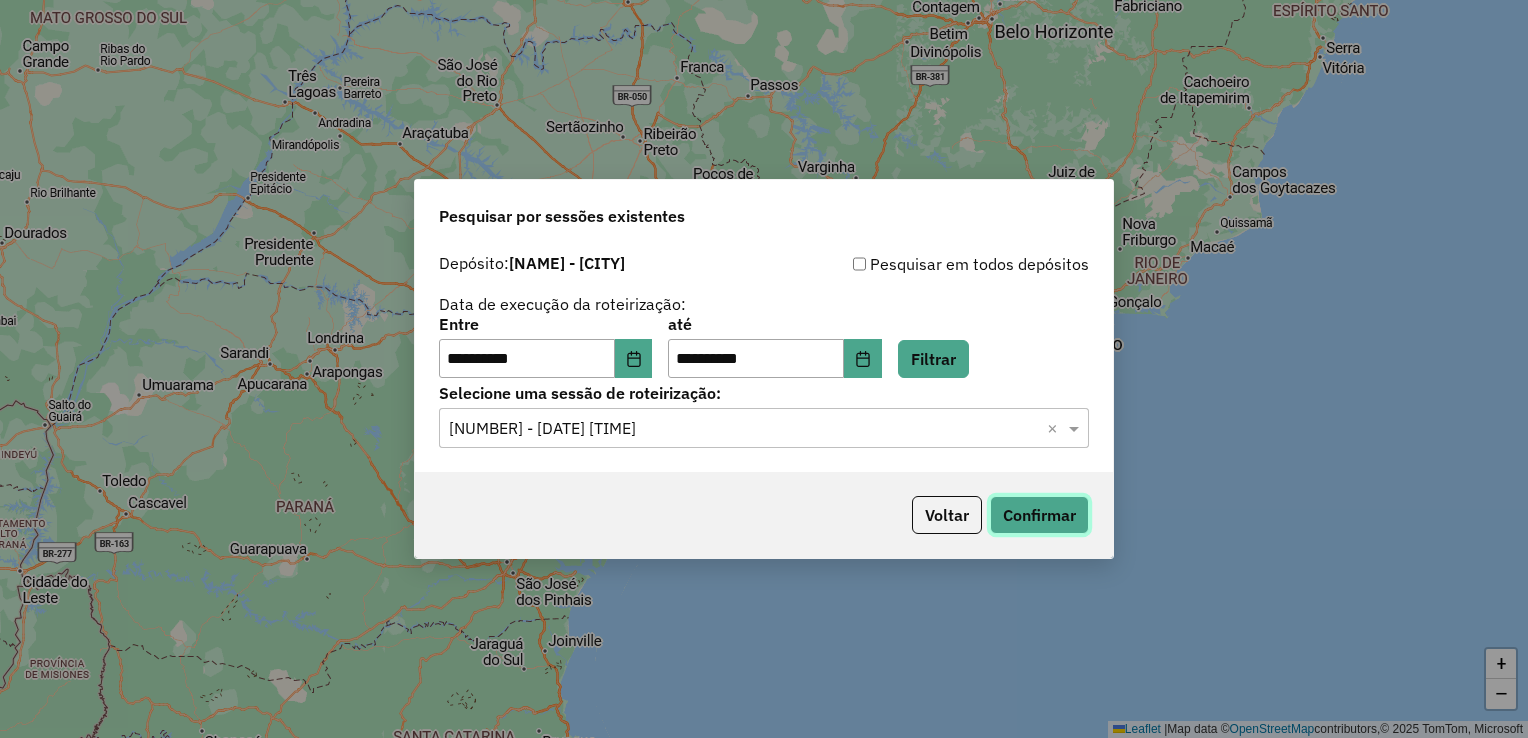 click on "Confirmar" 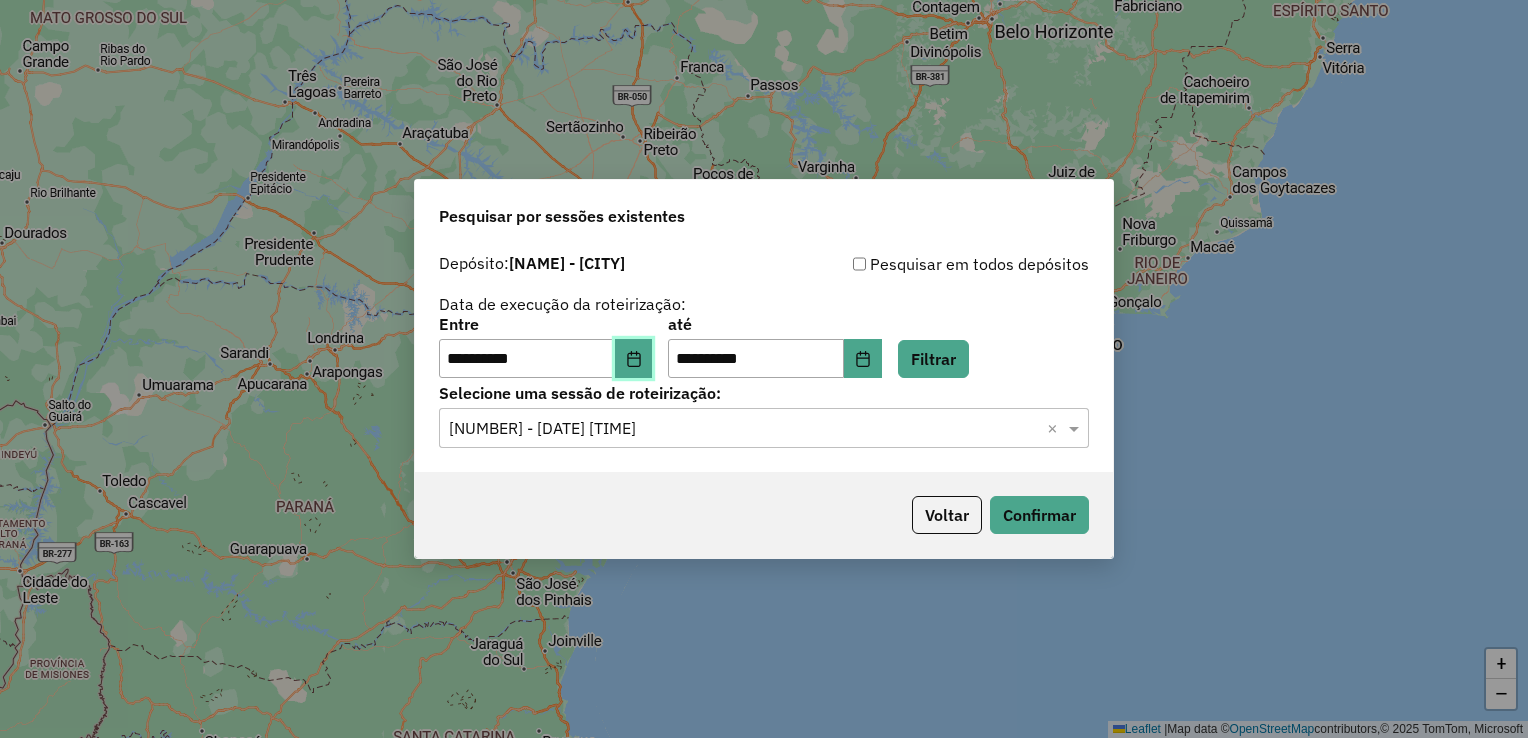click 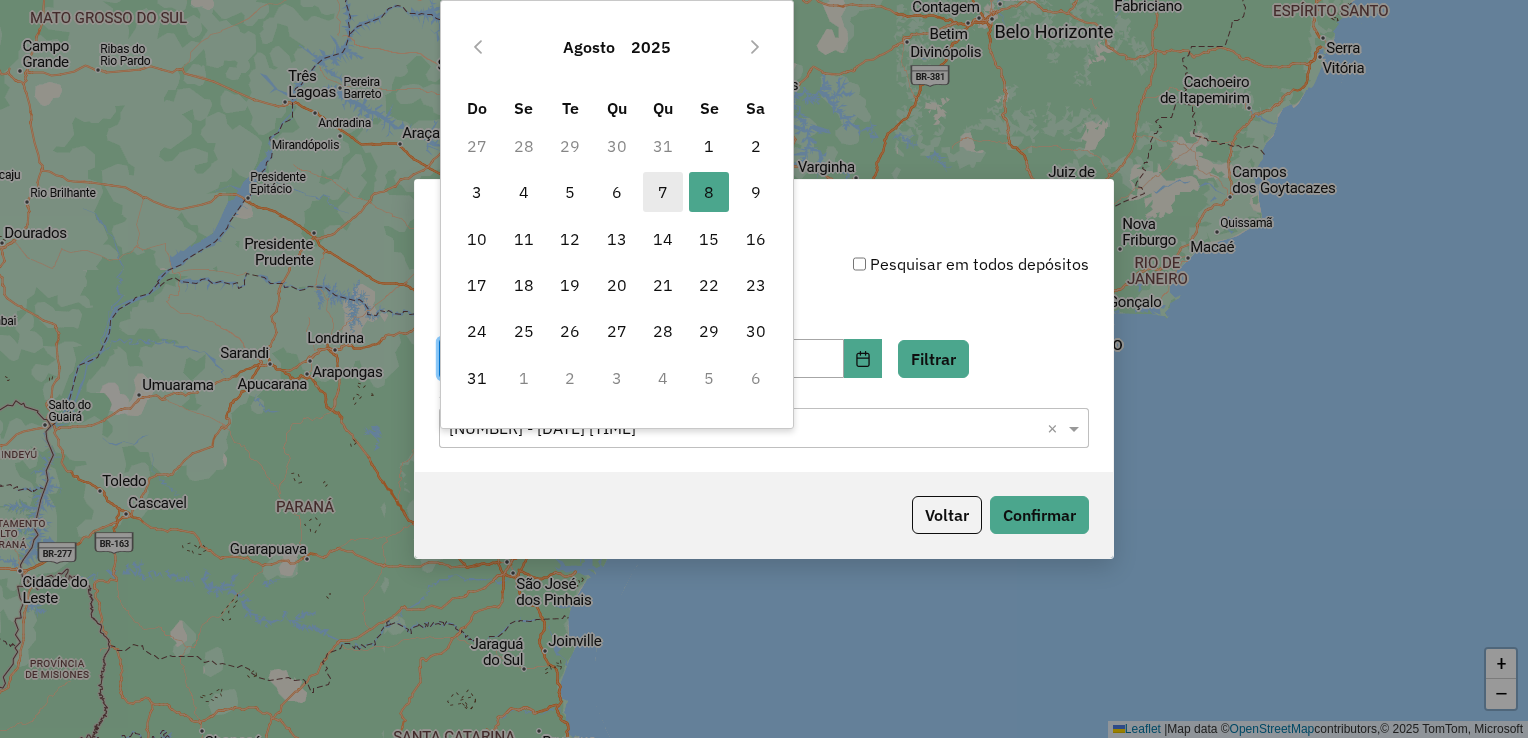 click on "7" at bounding box center (663, 192) 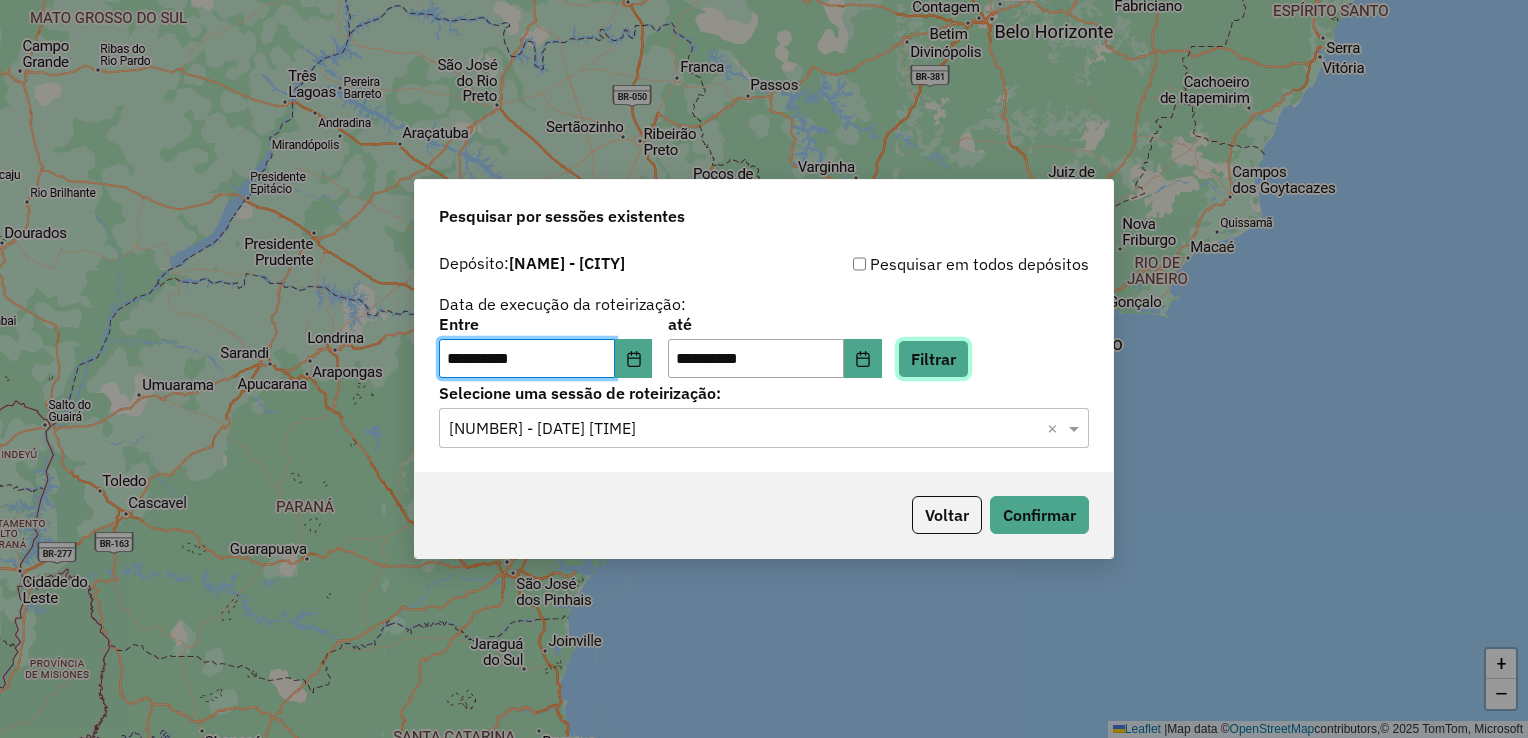click on "Filtrar" 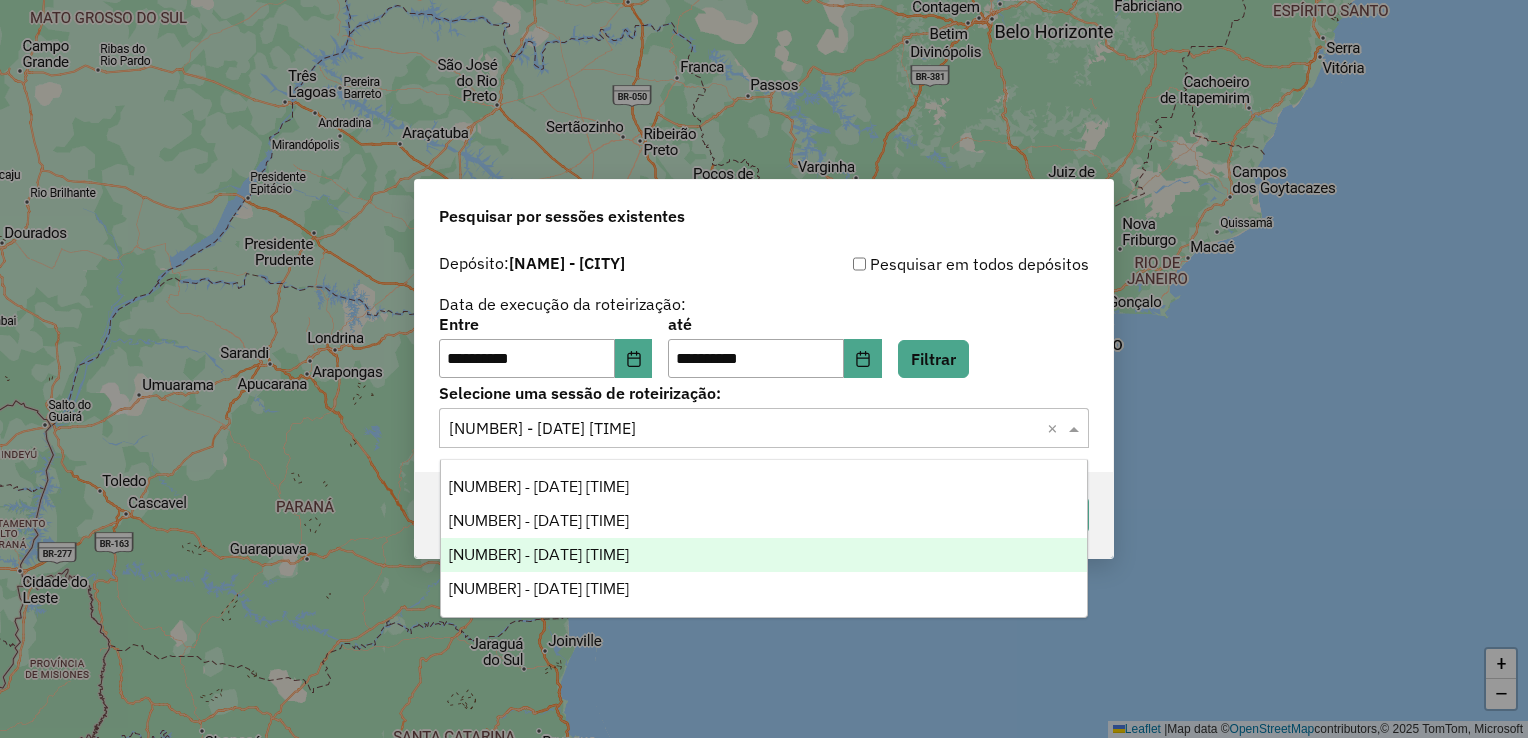 click 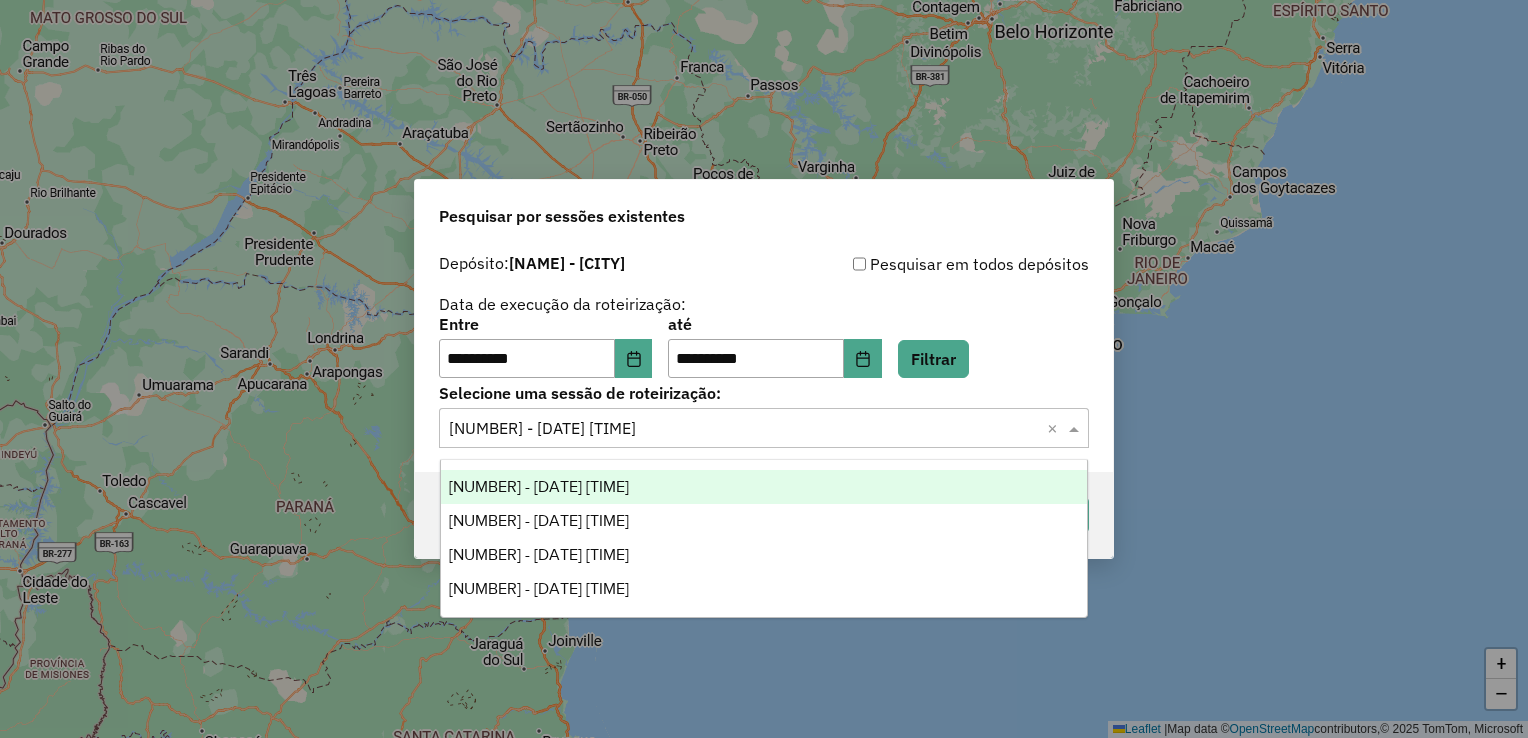 click on "976093 - 07/08/2025 18:16" at bounding box center (764, 487) 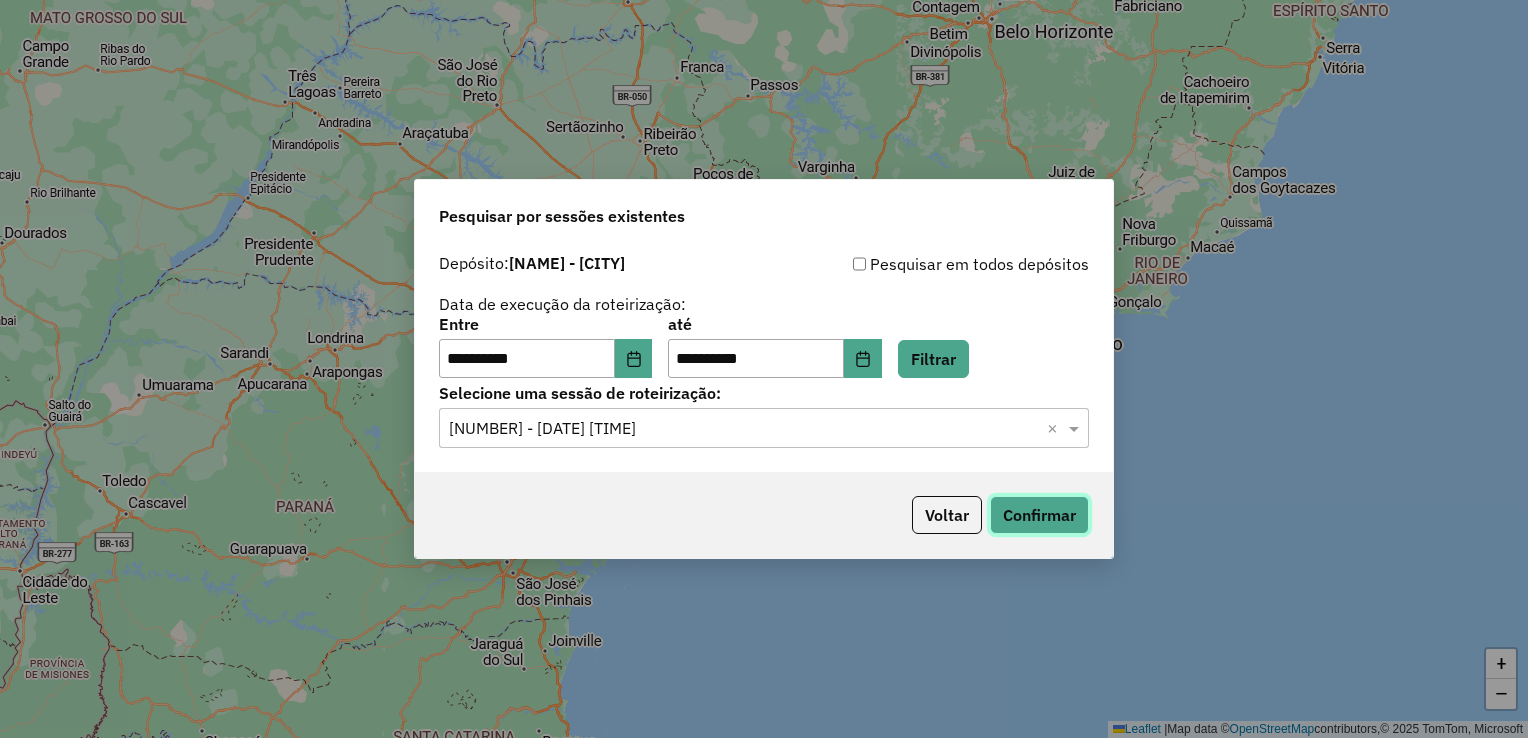 click on "Confirmar" 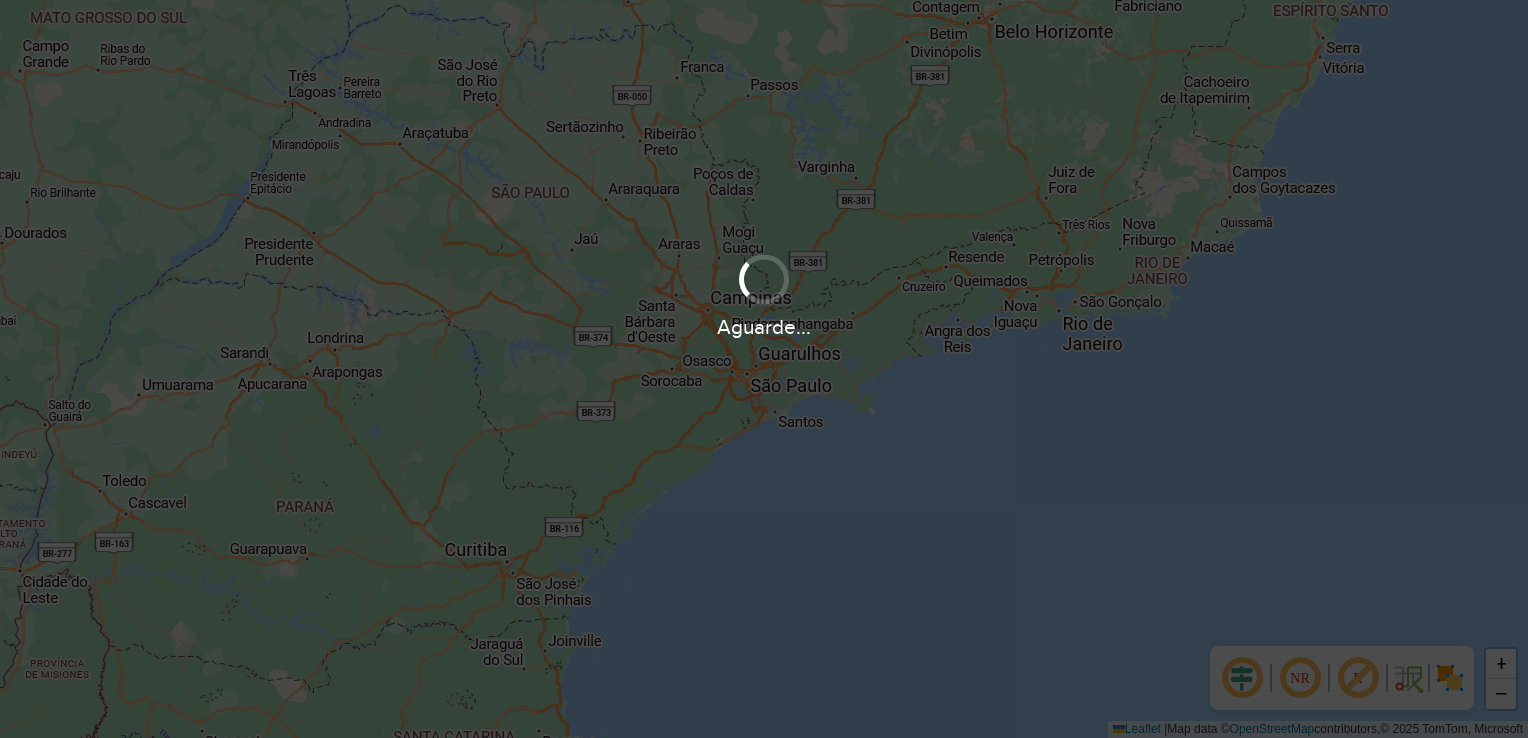 scroll, scrollTop: 0, scrollLeft: 0, axis: both 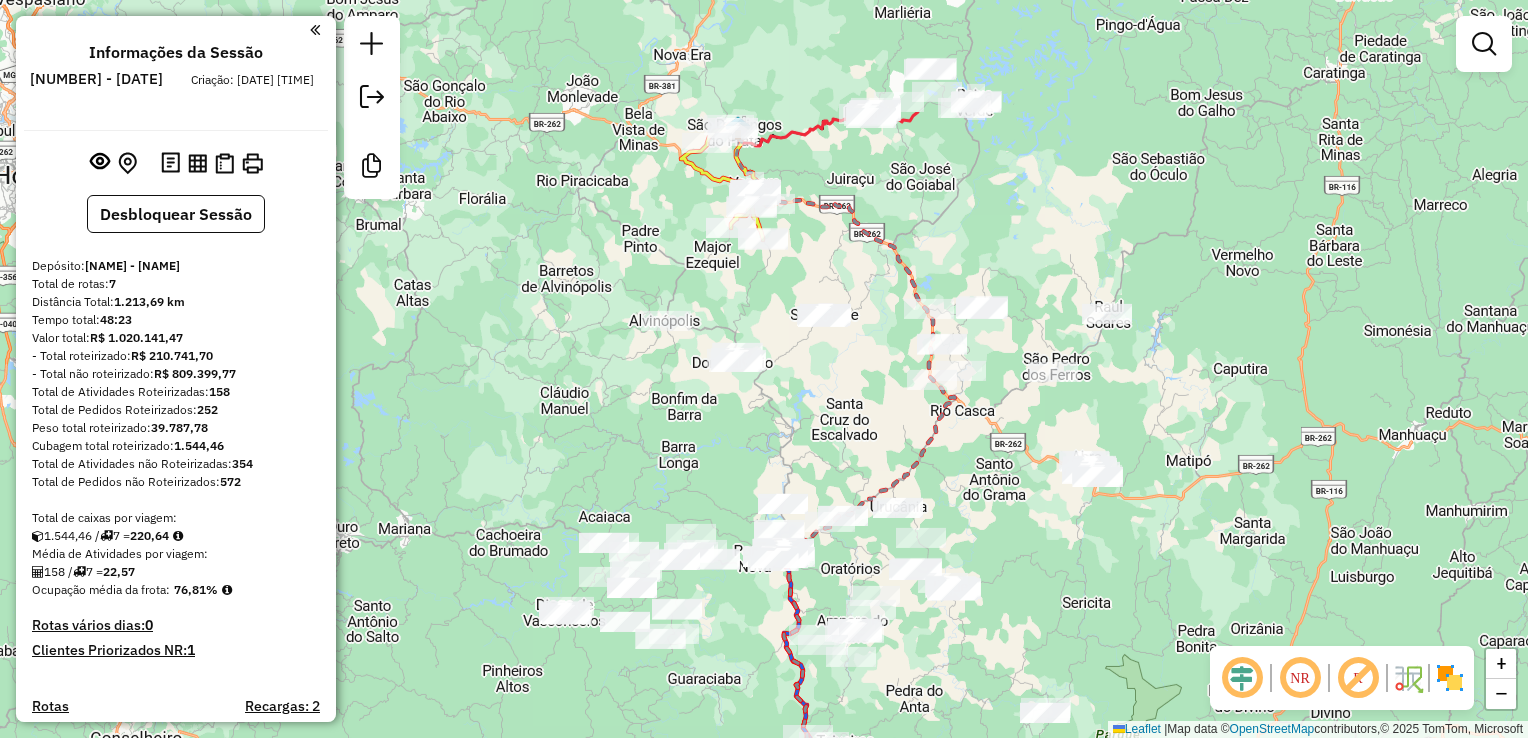 drag, startPoint x: 838, startPoint y: 183, endPoint x: 856, endPoint y: 400, distance: 217.74527 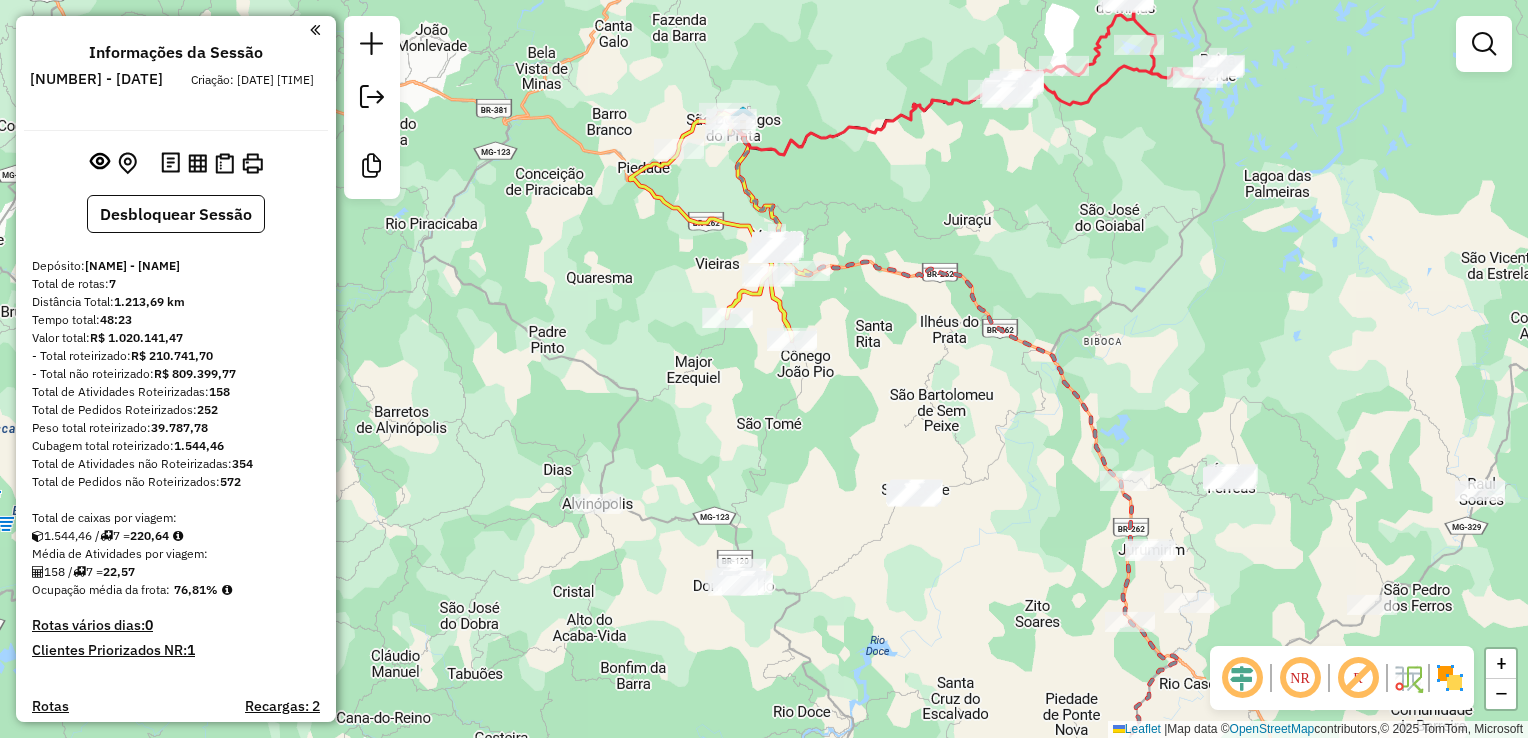 click 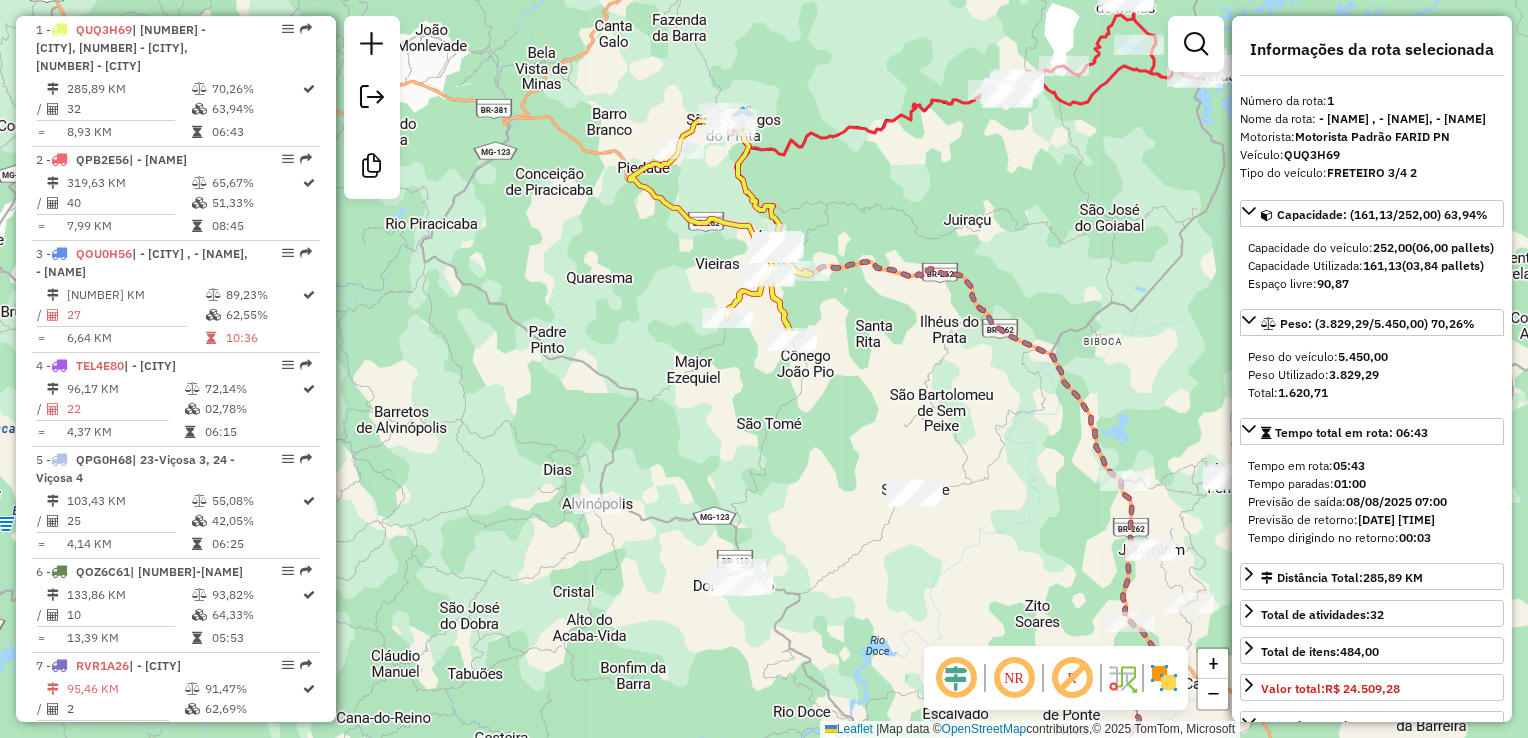 click 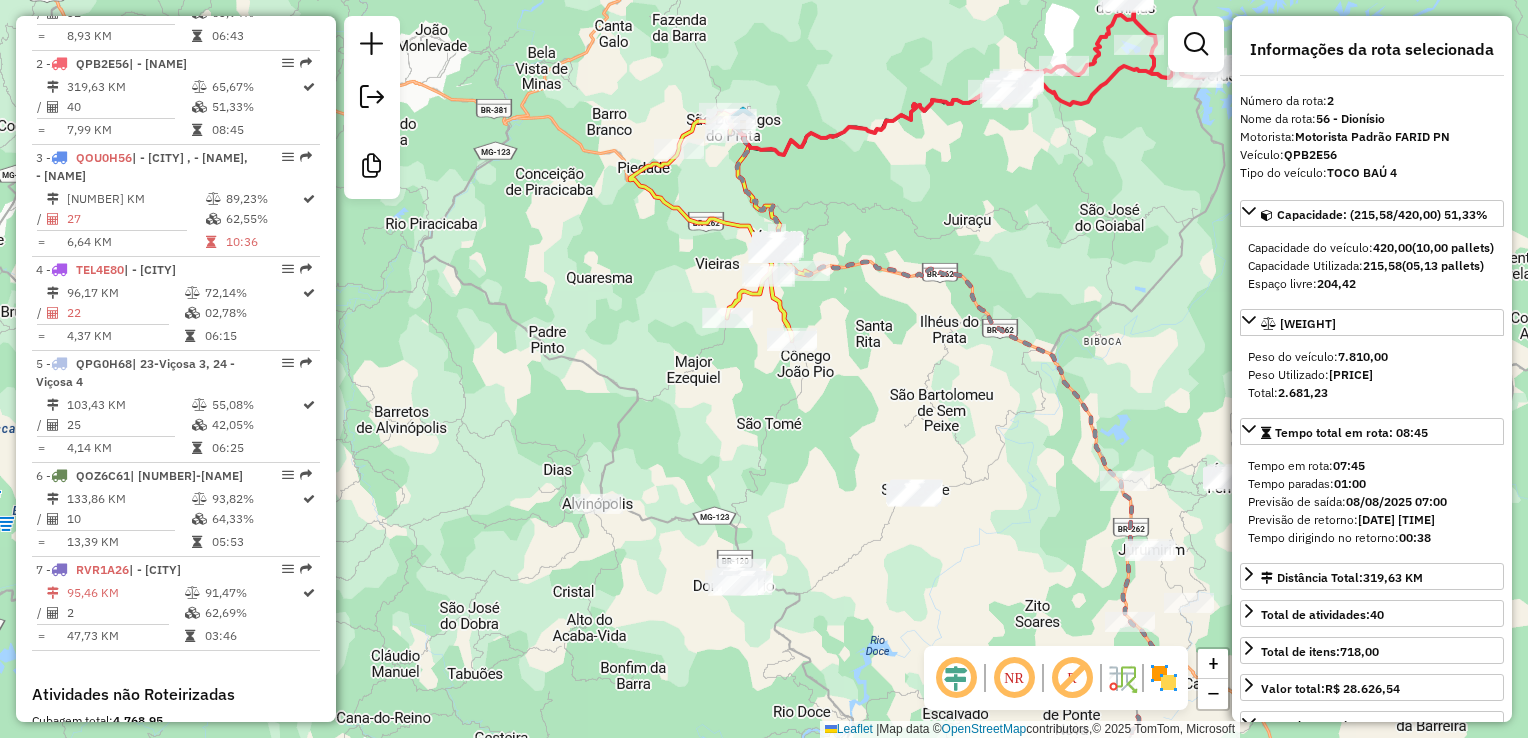 scroll, scrollTop: 892, scrollLeft: 0, axis: vertical 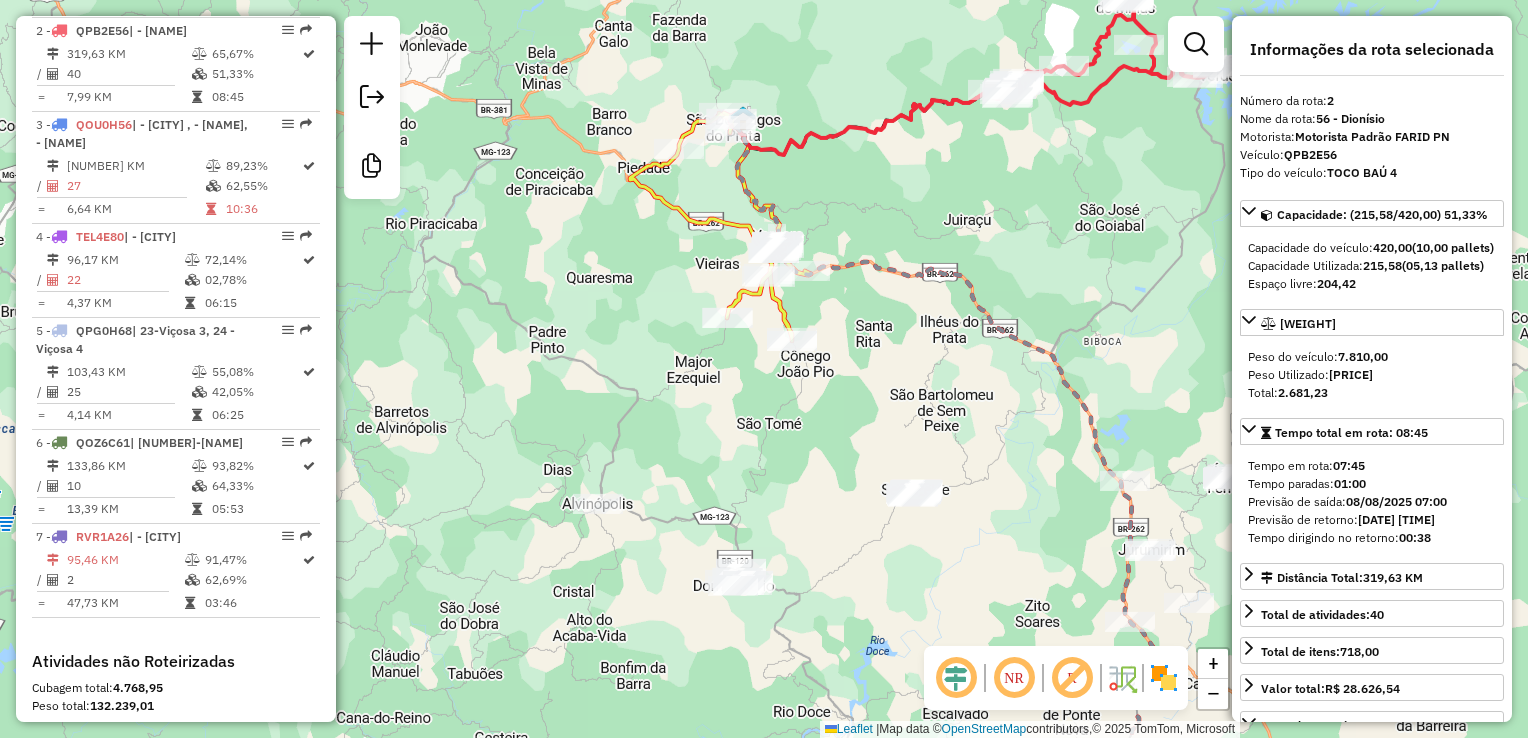 click 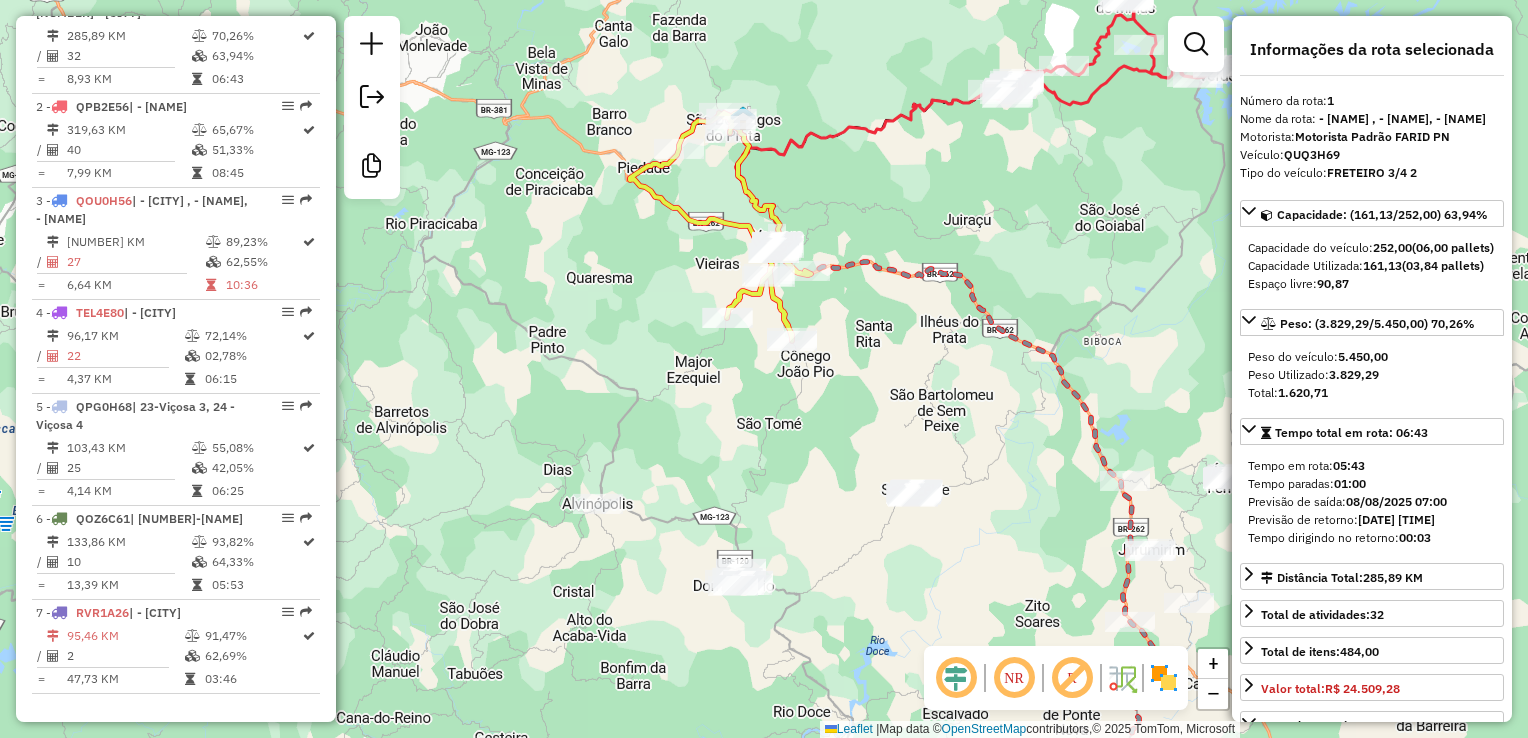 scroll, scrollTop: 763, scrollLeft: 0, axis: vertical 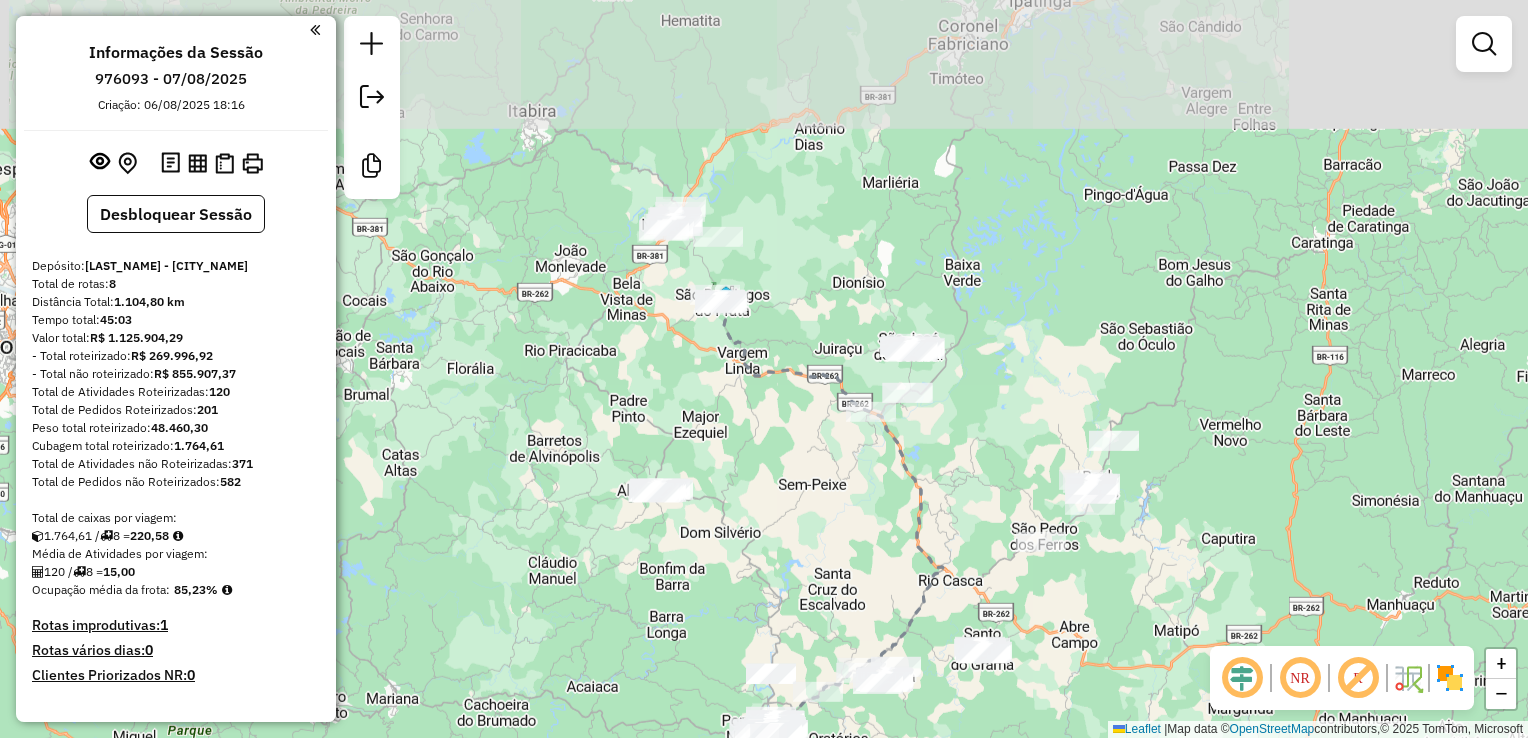 drag, startPoint x: 780, startPoint y: 258, endPoint x: 801, endPoint y: 619, distance: 361.6103 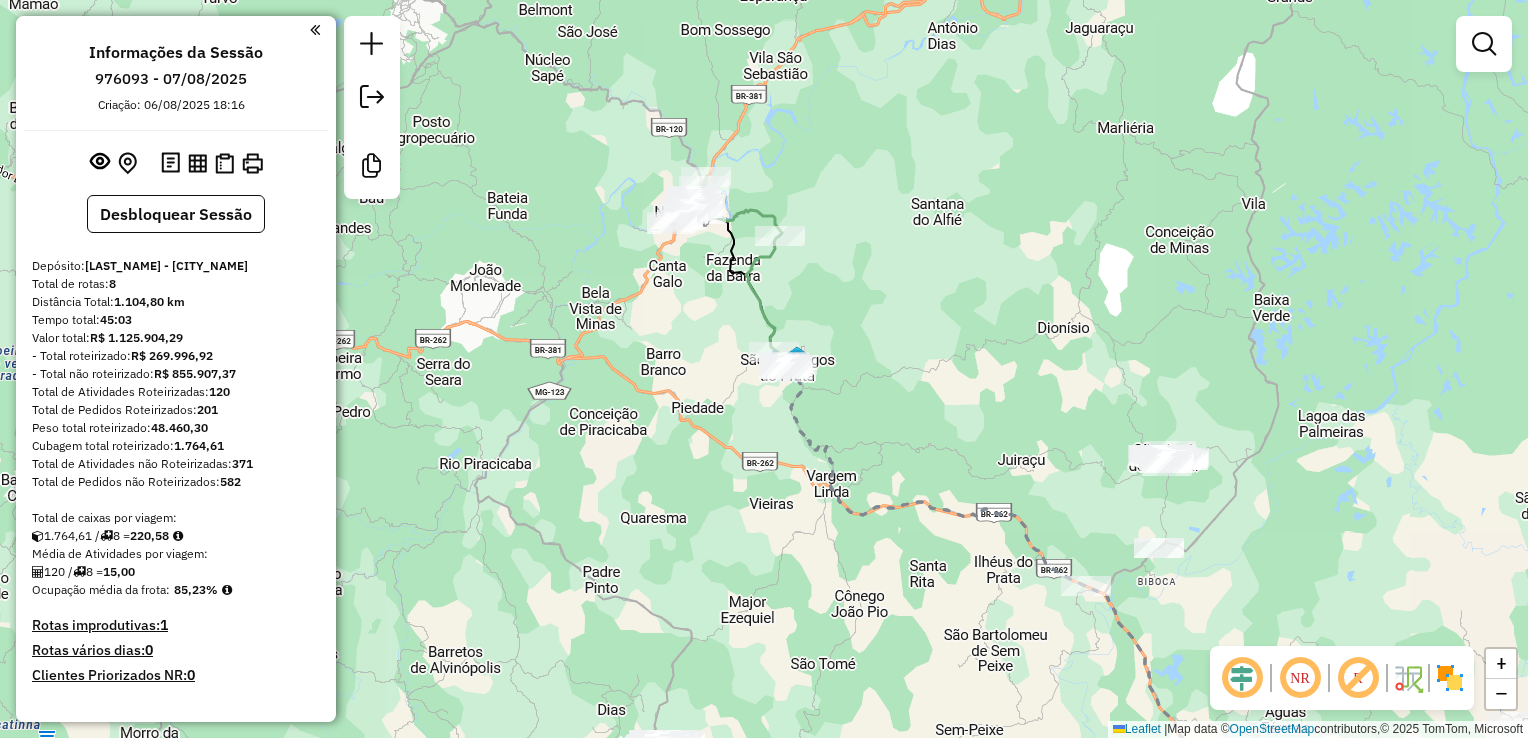 click 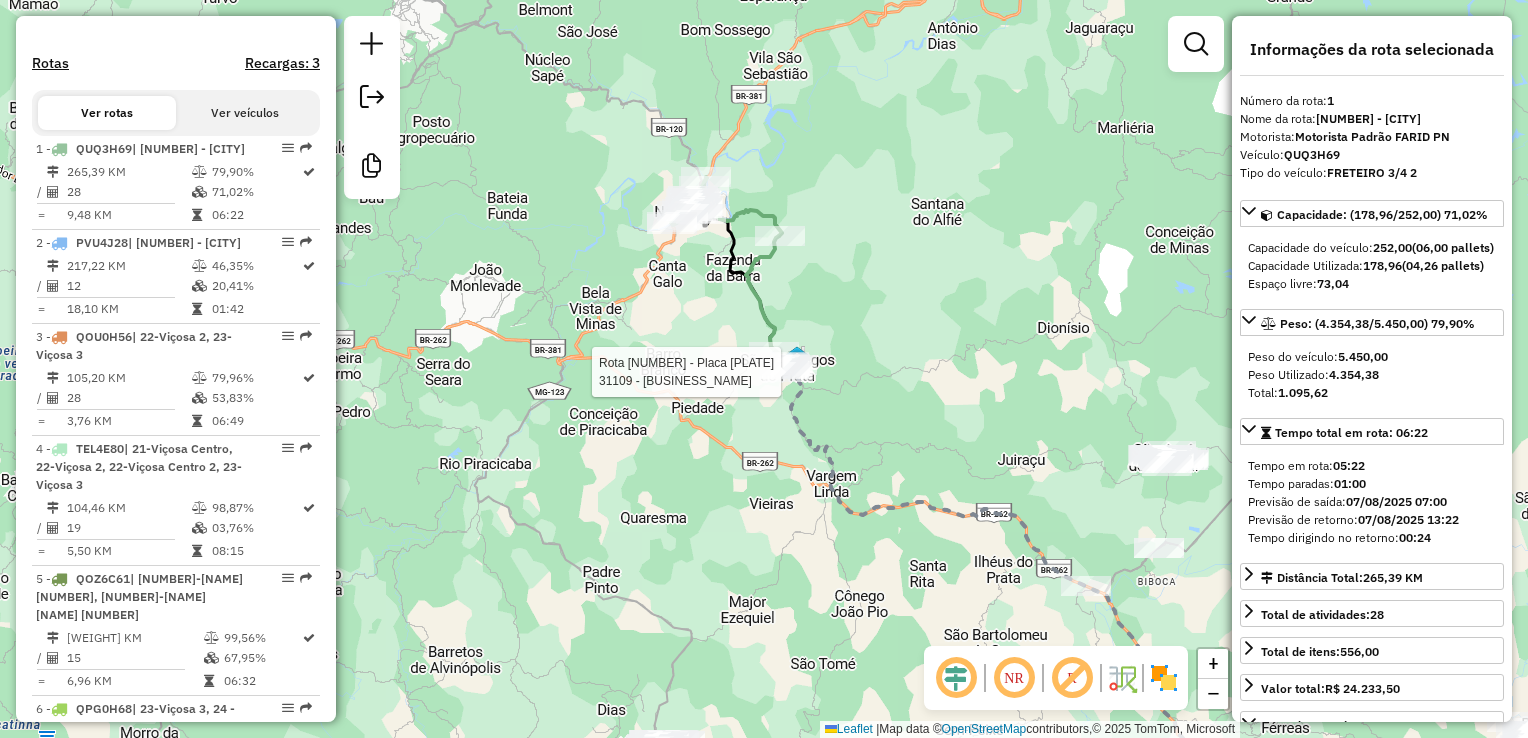 scroll, scrollTop: 788, scrollLeft: 0, axis: vertical 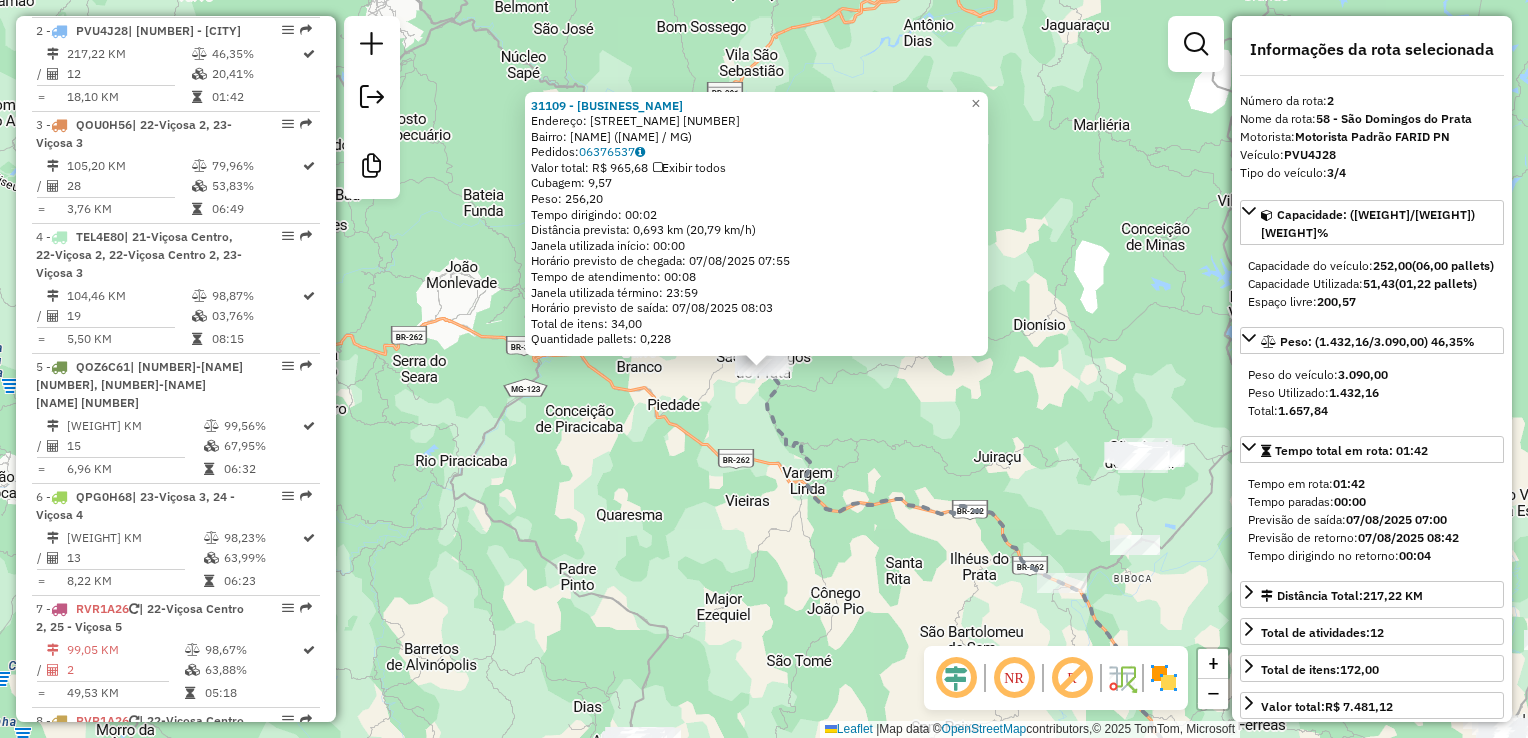 click on "31109 - CASA DO FAZENDEIRO  Endereço:  SAO DOMINGOS 72   Bairro: SAO DOMINGOS DO PRATA (SAO DOMINGOS DO PRATA / MG)   Pedidos:  06376537   Valor total: R$ 965,68   Exibir todos   Cubagem: 9,57  Peso: 256,20  Tempo dirigindo: 00:02   Distância prevista: 0,693 km (20,79 km/h)   Janela utilizada início: 00:00   Horário previsto de chegada: 07/08/2025 07:55   Tempo de atendimento: 00:08   Janela utilizada término: 23:59   Horário previsto de saída: 07/08/2025 08:03   Total de itens: 34,00   Quantidade pallets: 0,228  × Janela de atendimento Grade de atendimento Capacidade Transportadoras Veículos Cliente Pedidos  Rotas Selecione os dias de semana para filtrar as janelas de atendimento  Seg   Ter   Qua   Qui   Sex   Sáb   Dom  Informe o período da janela de atendimento: De: Até:  Filtrar exatamente a janela do cliente  Considerar janela de atendimento padrão  Selecione os dias de semana para filtrar as grades de atendimento  Seg   Ter   Qua   Qui   Sex   Sáb   Dom   Peso mínimo:   Peso máximo:  De:" 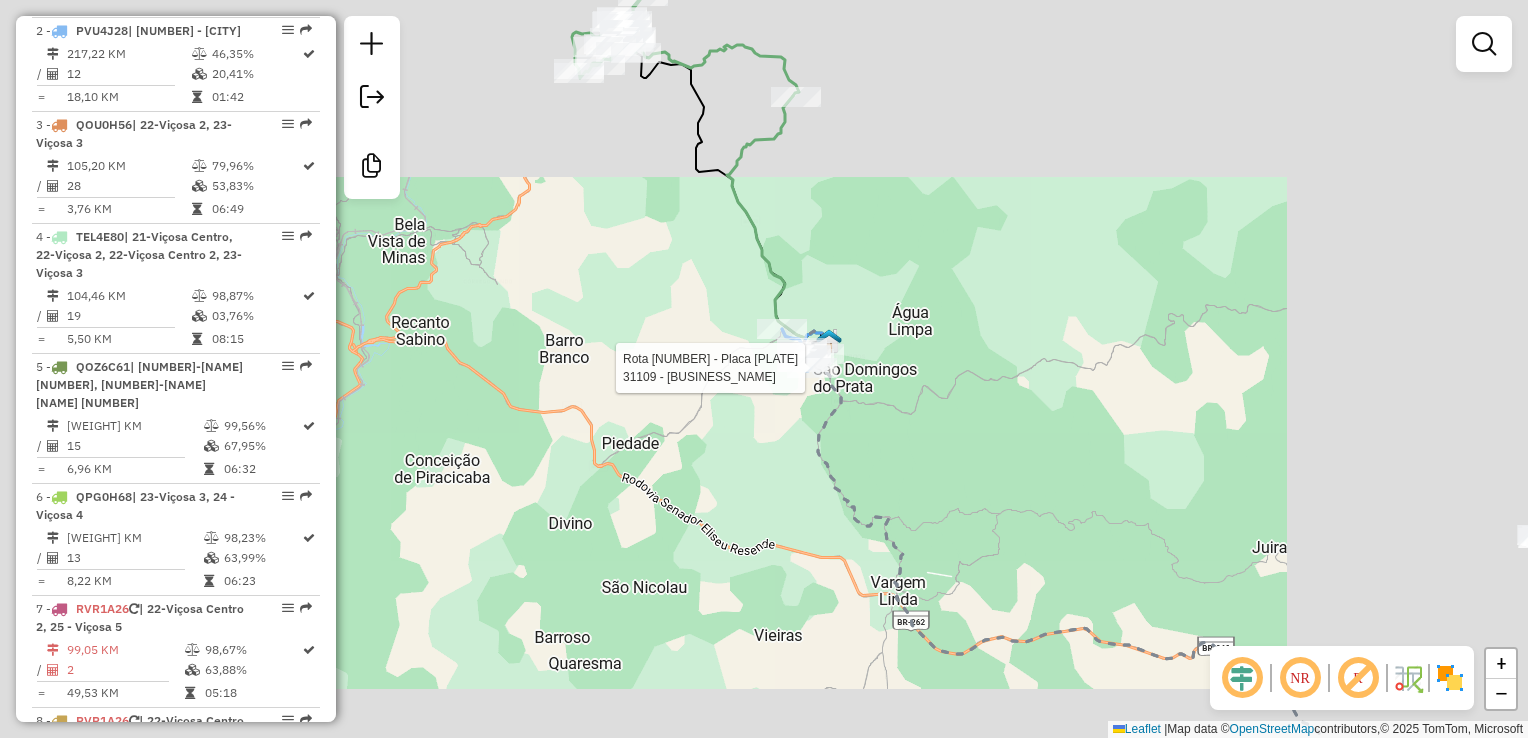 select on "**********" 